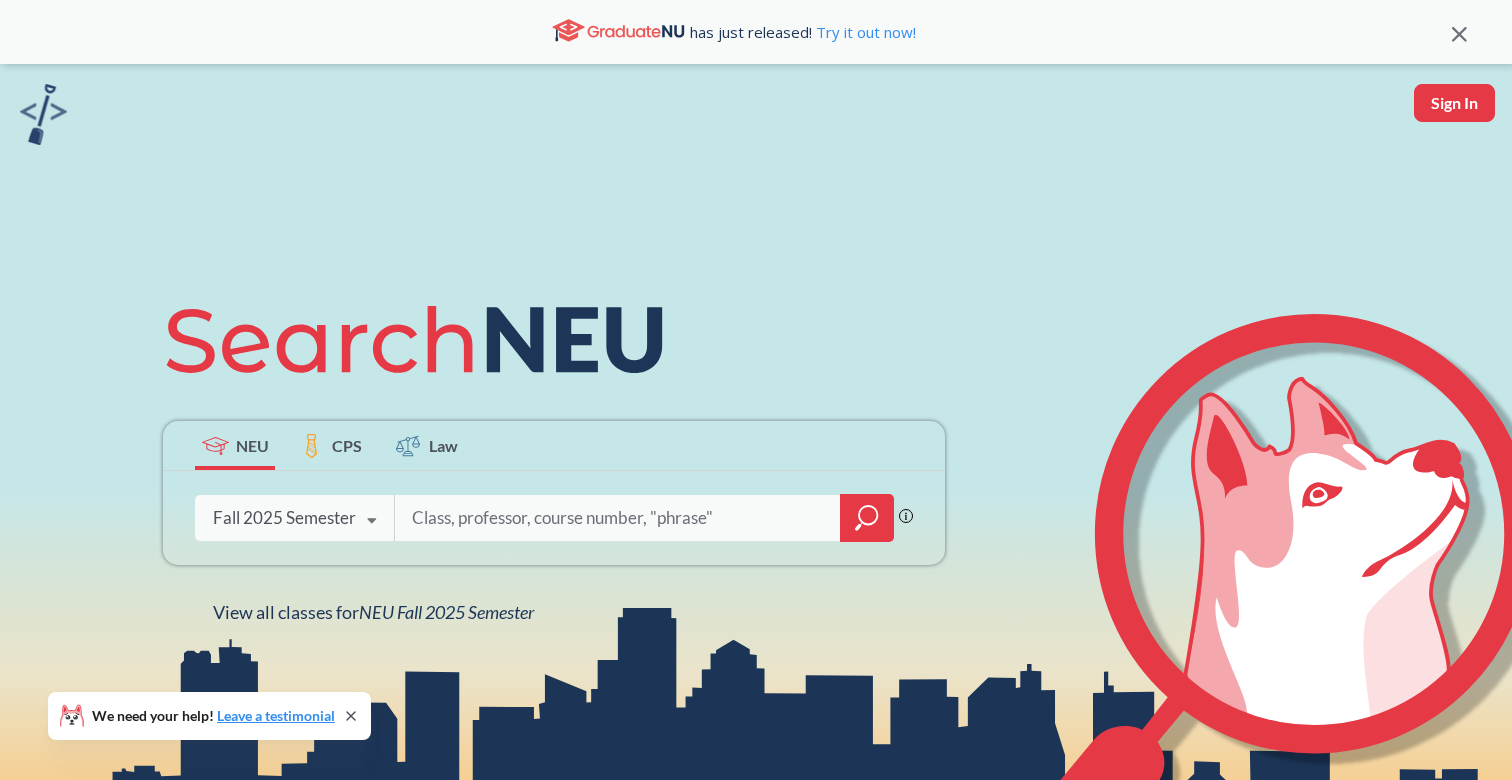 scroll, scrollTop: 0, scrollLeft: 0, axis: both 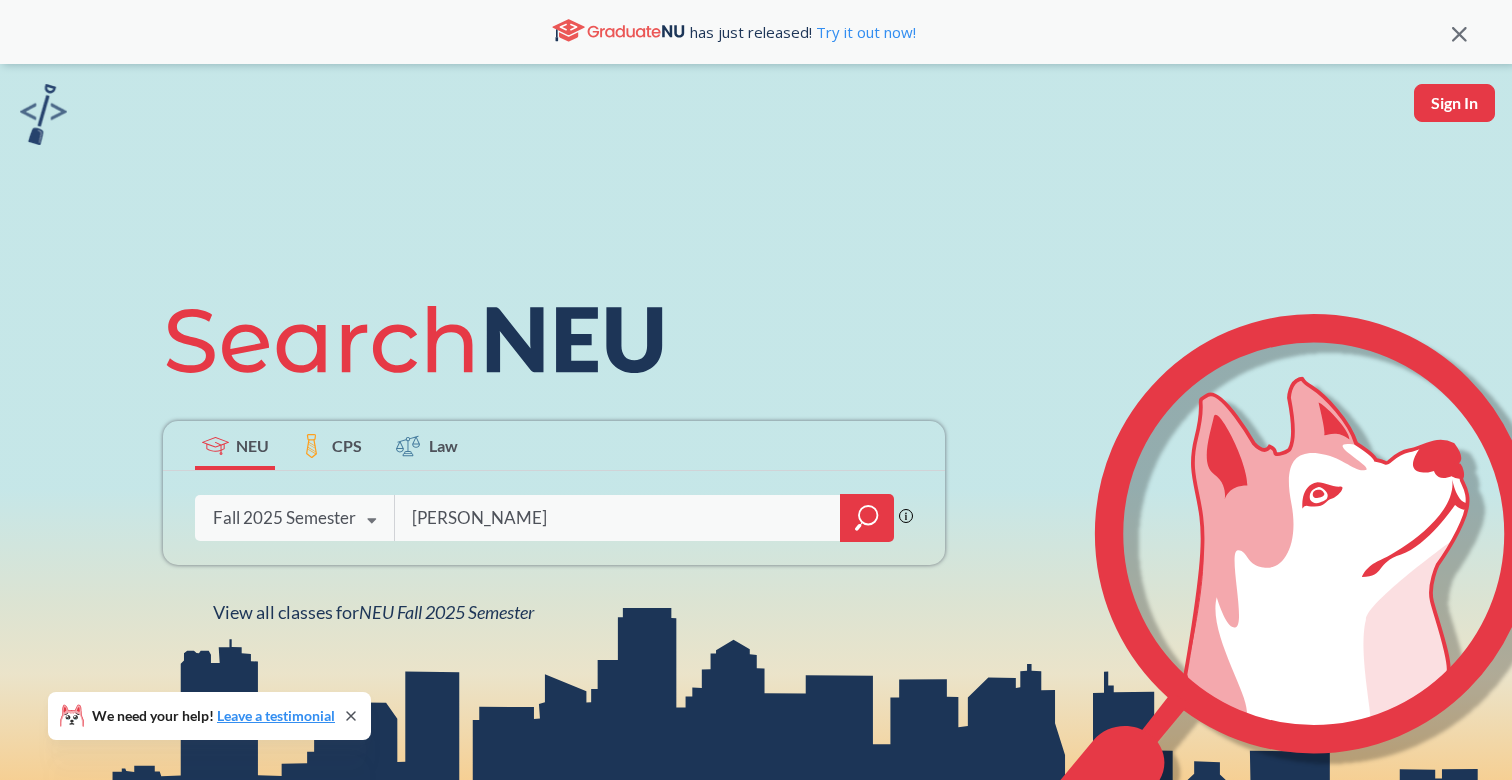type on "[PERSON_NAME]" 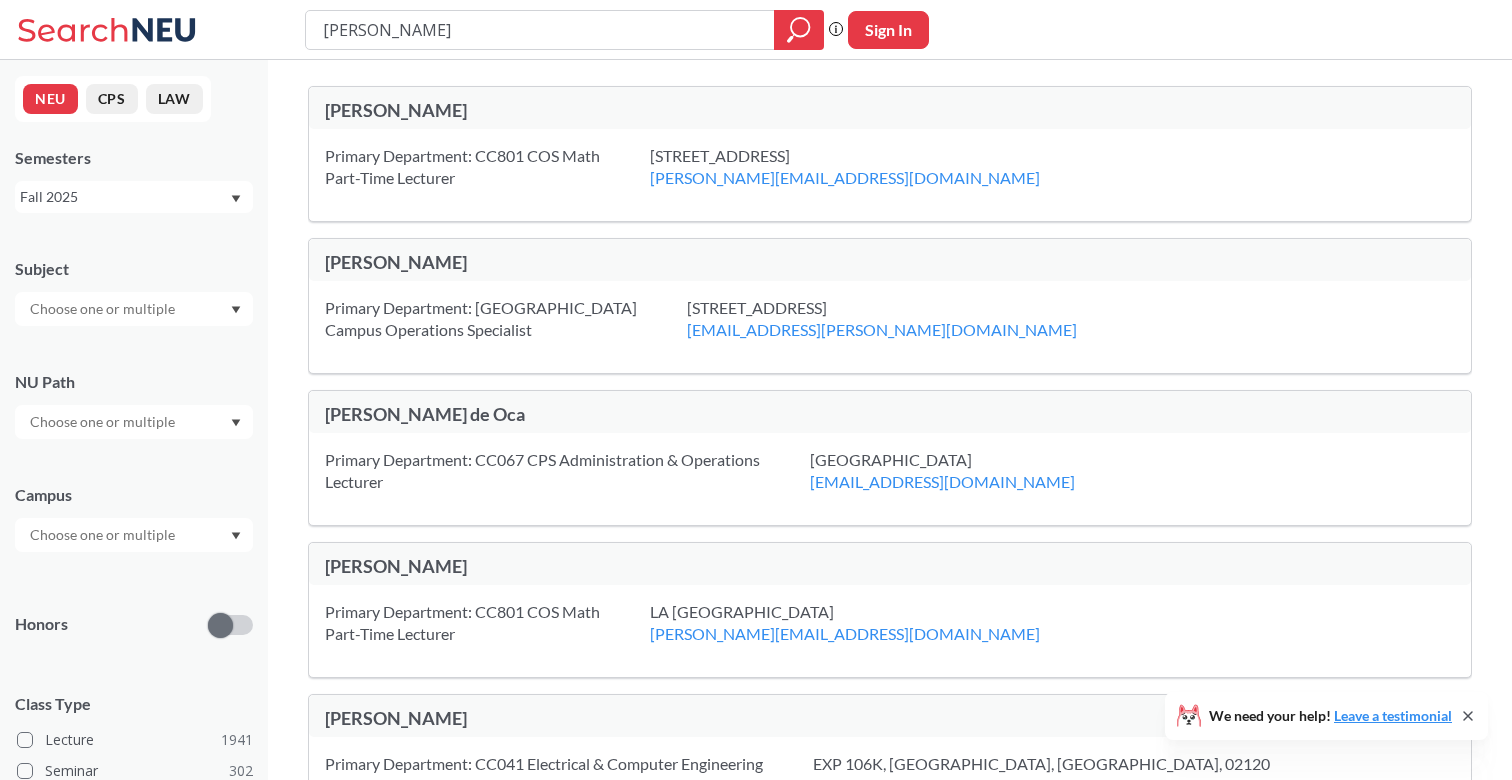 click on "Primary Department: CC801 COS Math Part-Time Lecturer [GEOGRAPHIC_DATA] [PERSON_NAME][EMAIL_ADDRESS][DOMAIN_NAME]" at bounding box center (890, 175) 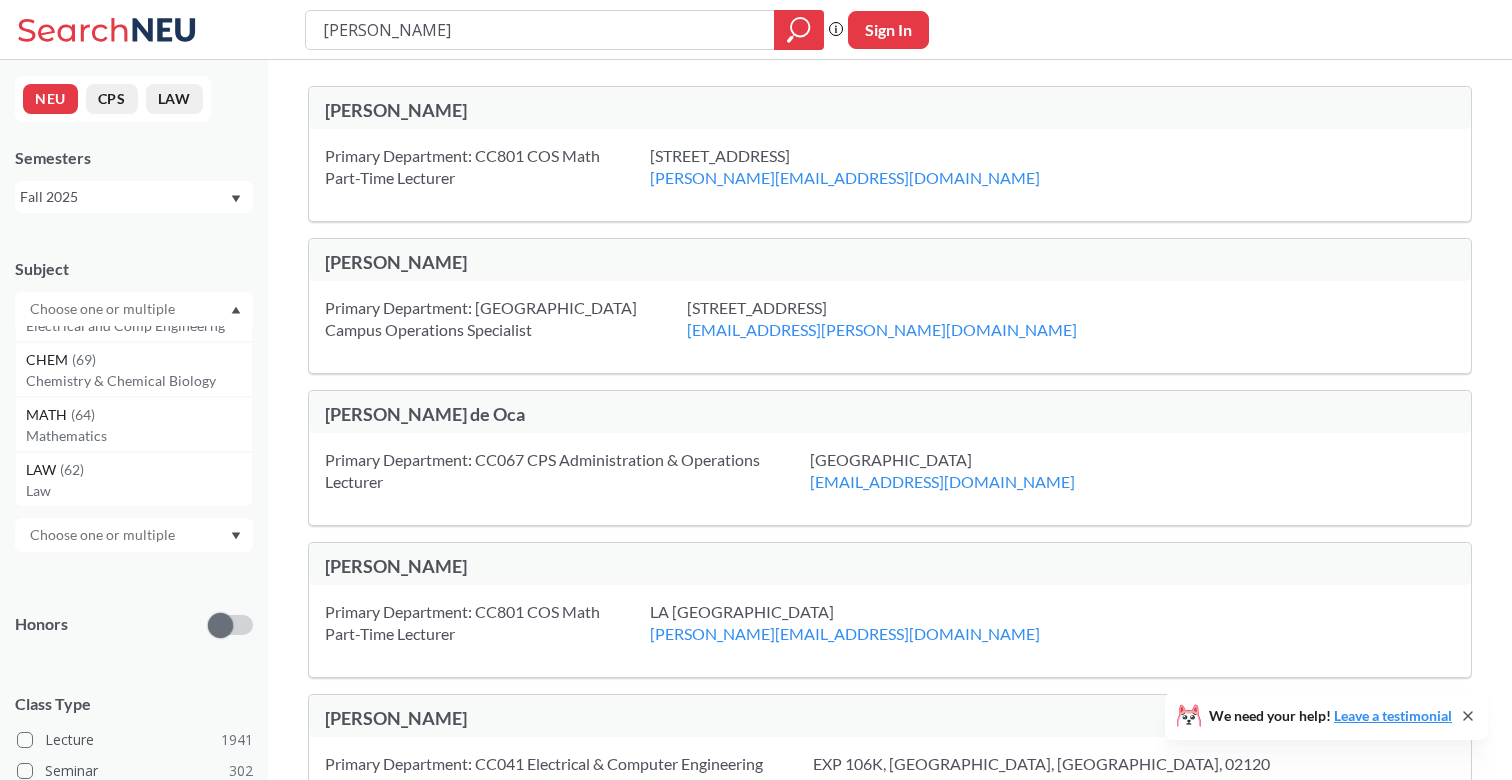 scroll, scrollTop: 178, scrollLeft: 0, axis: vertical 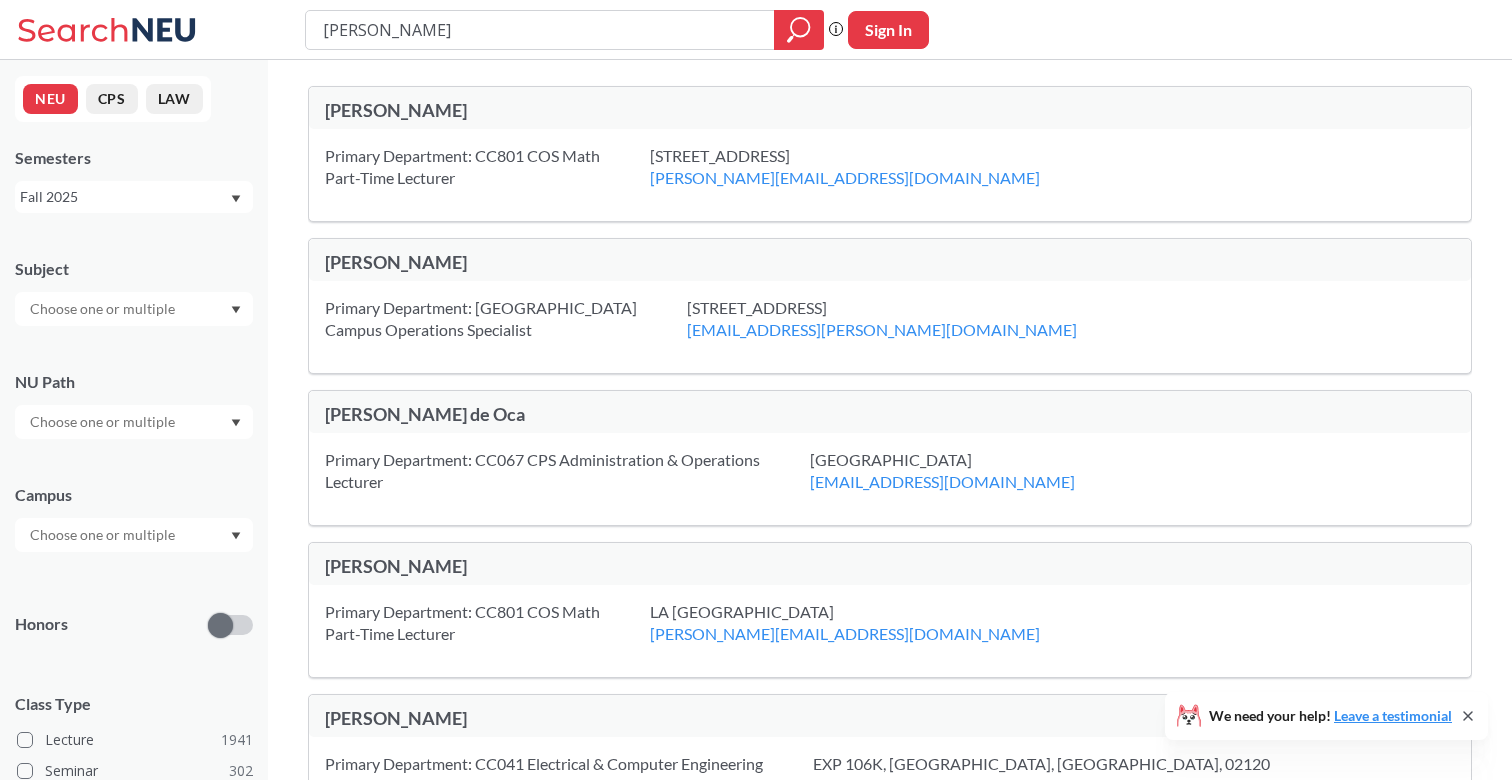 click on "Primary Department: CC801 COS Math Part-Time Lecturer" at bounding box center (487, 167) 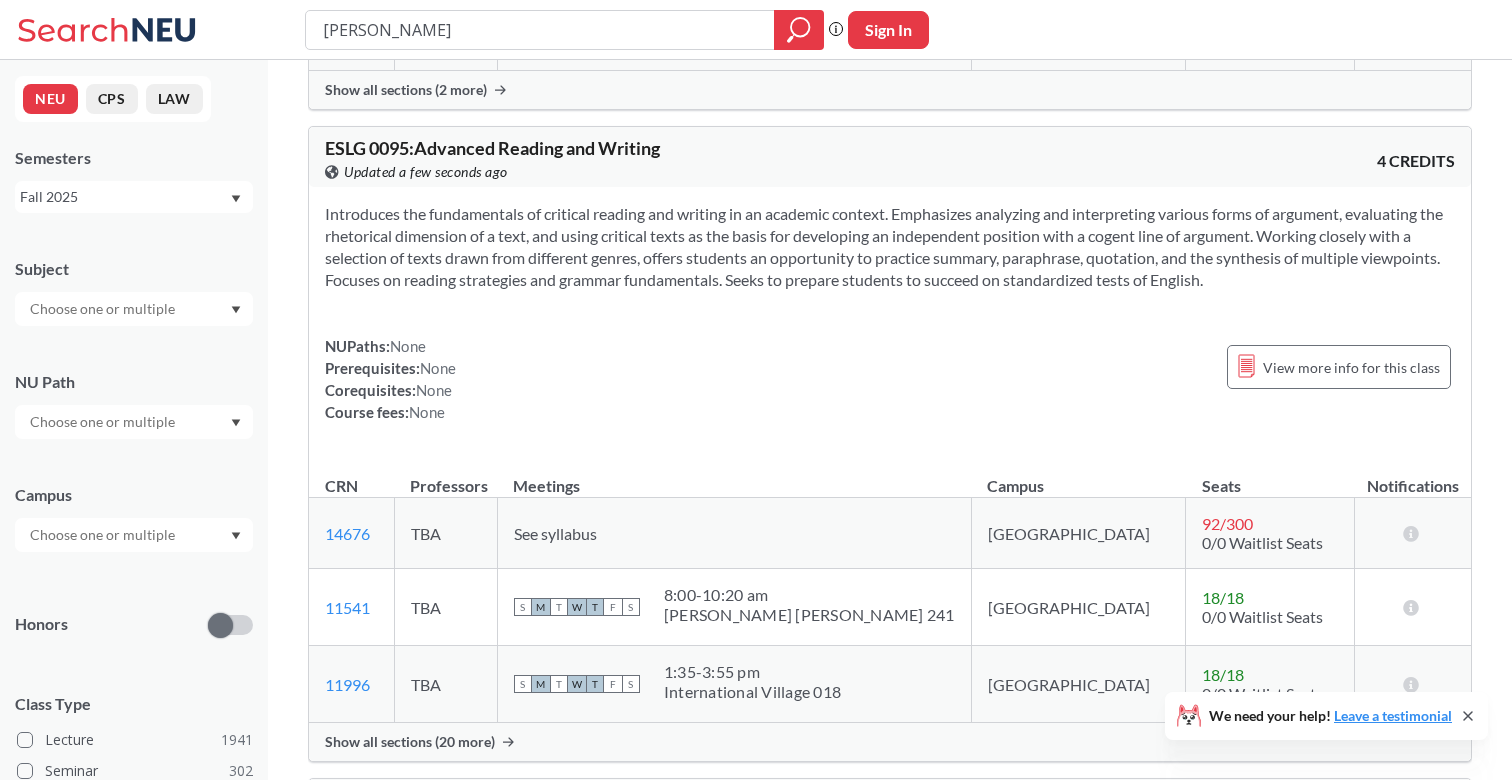 scroll, scrollTop: 3552, scrollLeft: 0, axis: vertical 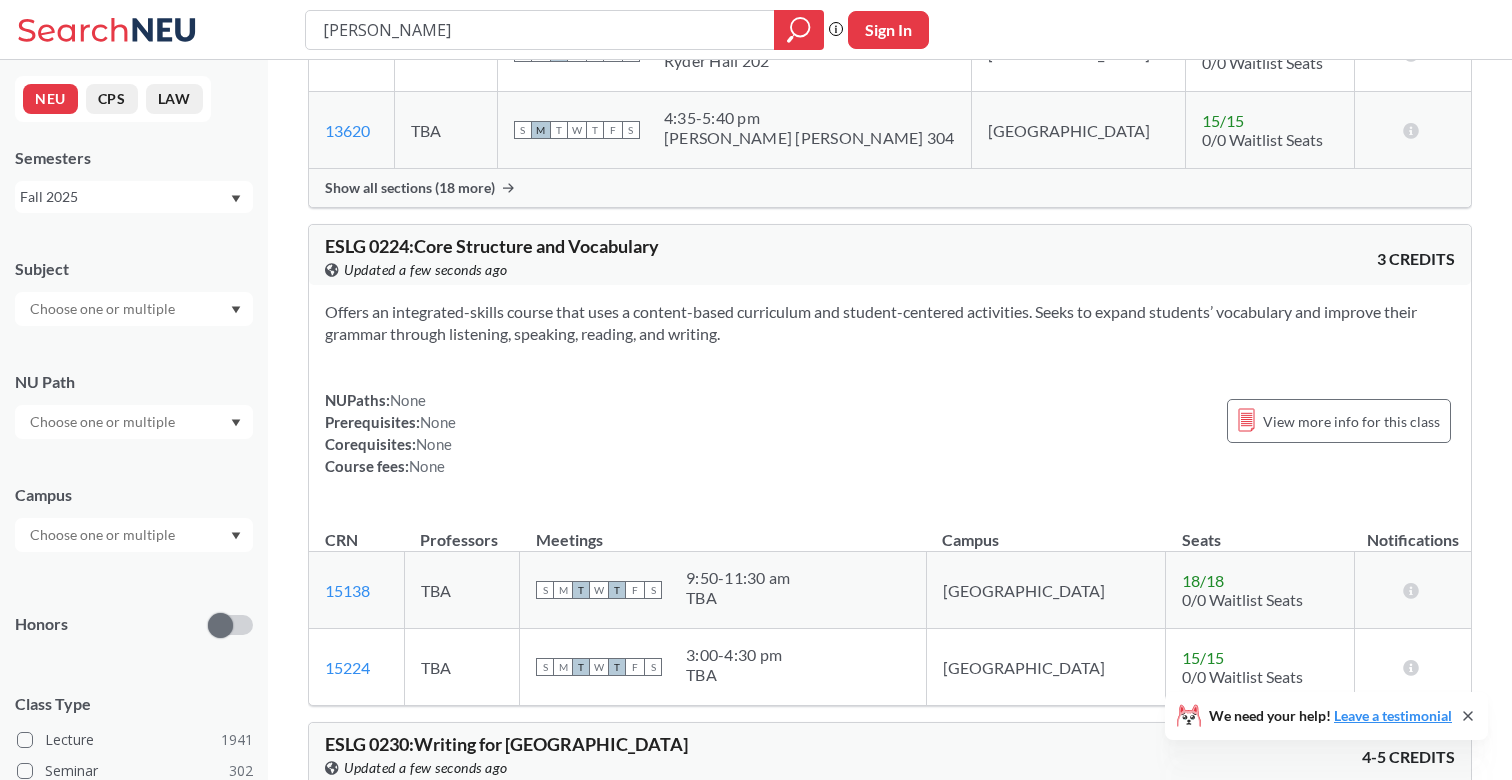 click on "Sign In" at bounding box center [888, 30] 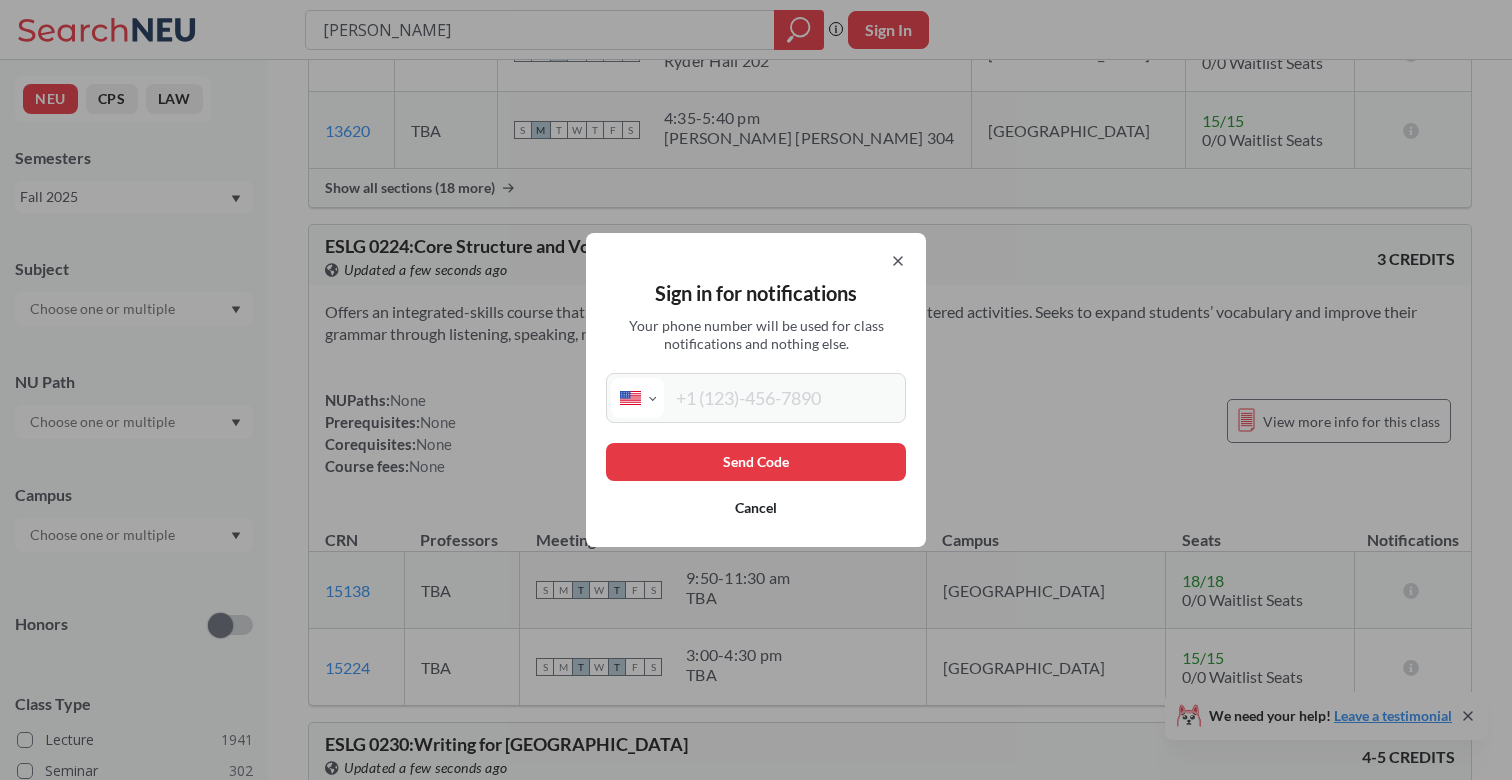 click at bounding box center (782, 398) 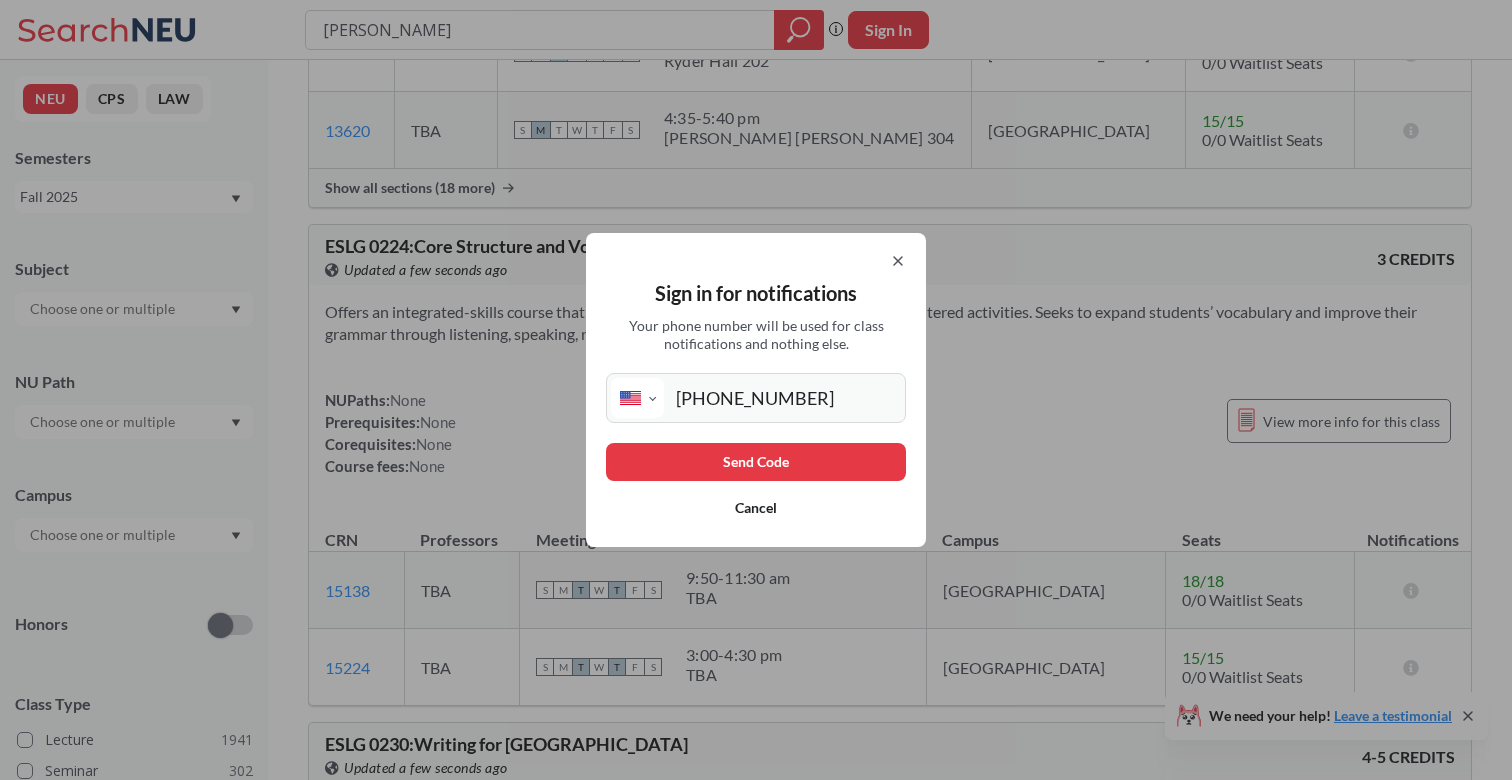 type on "[PHONE_NUMBER]" 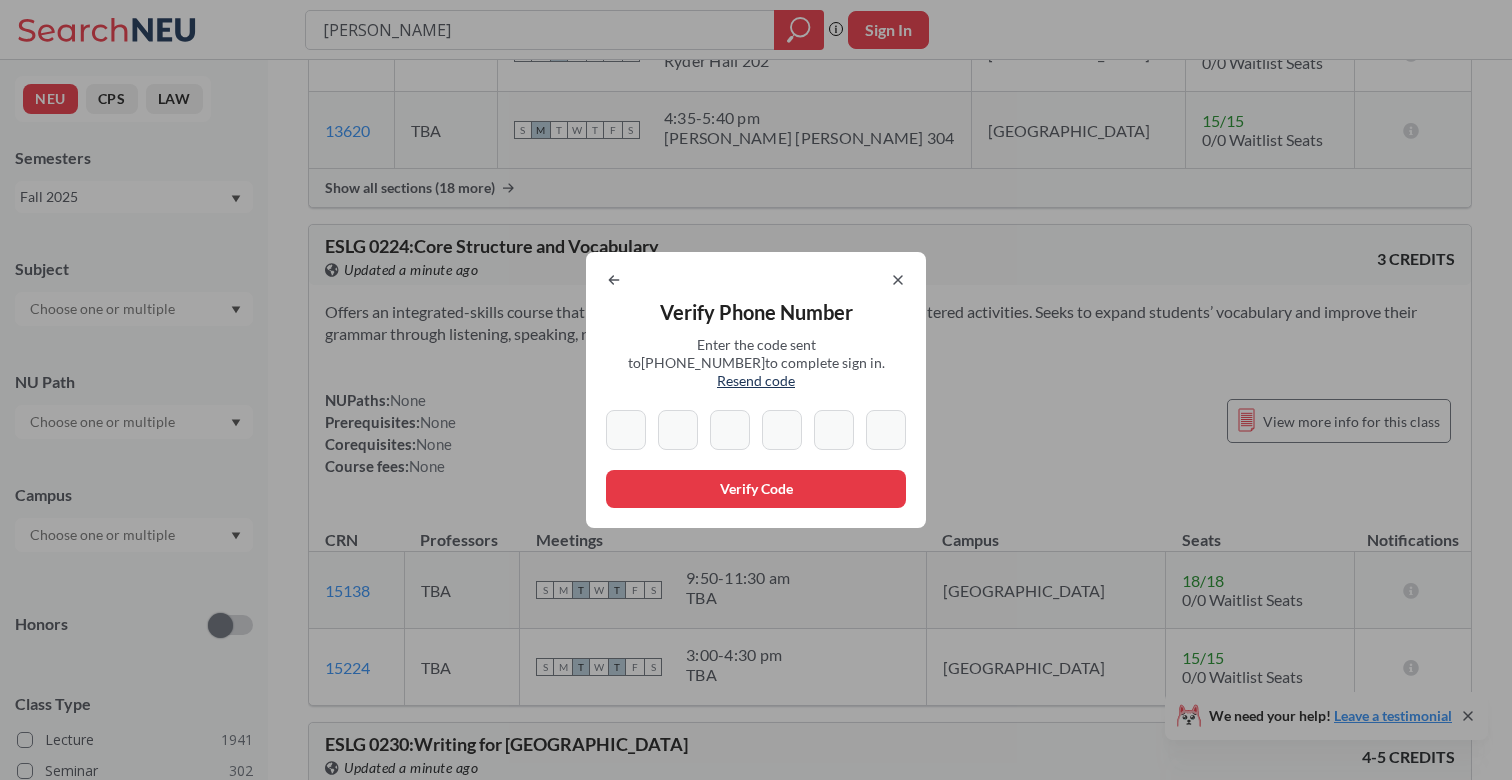 paste on "5" 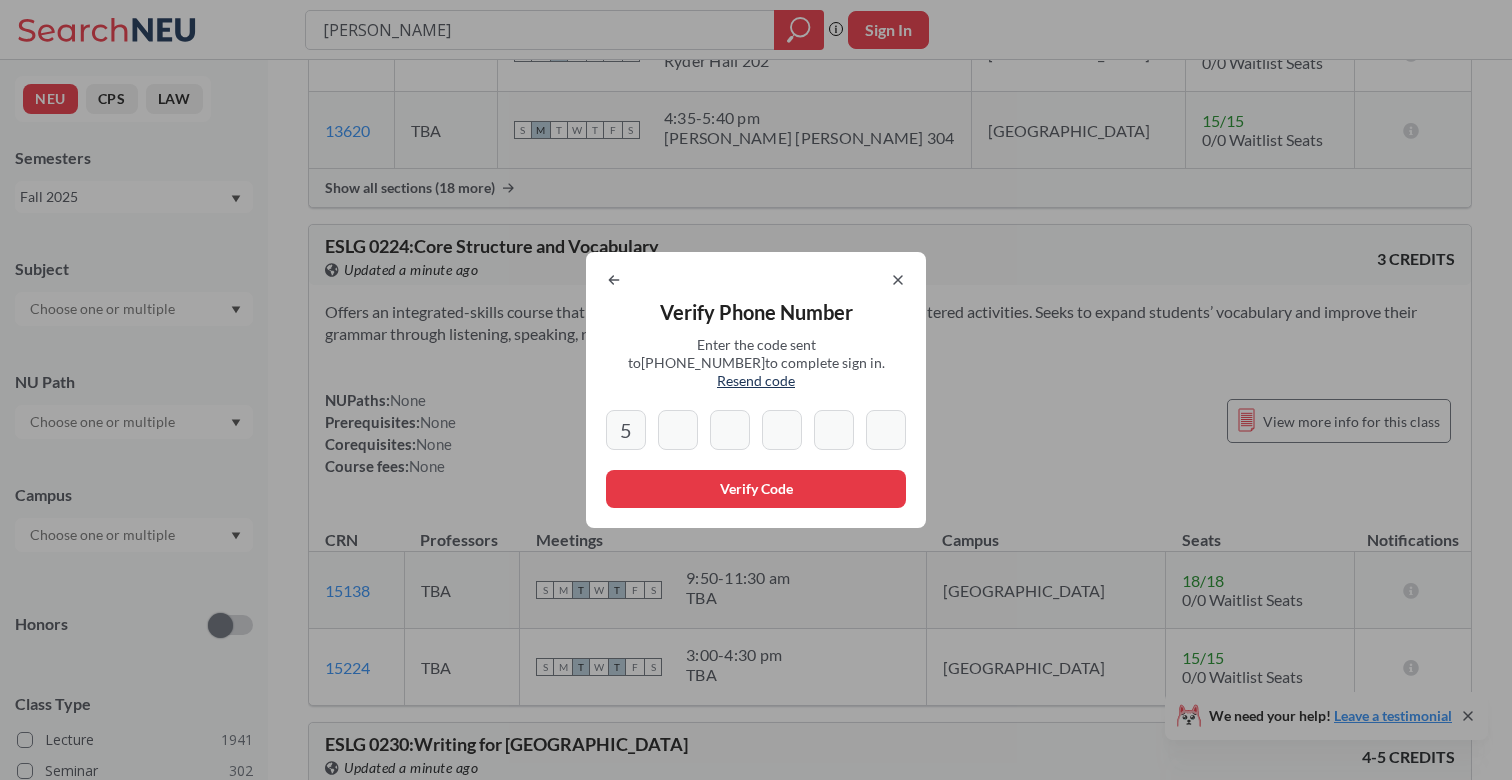 paste on "5" 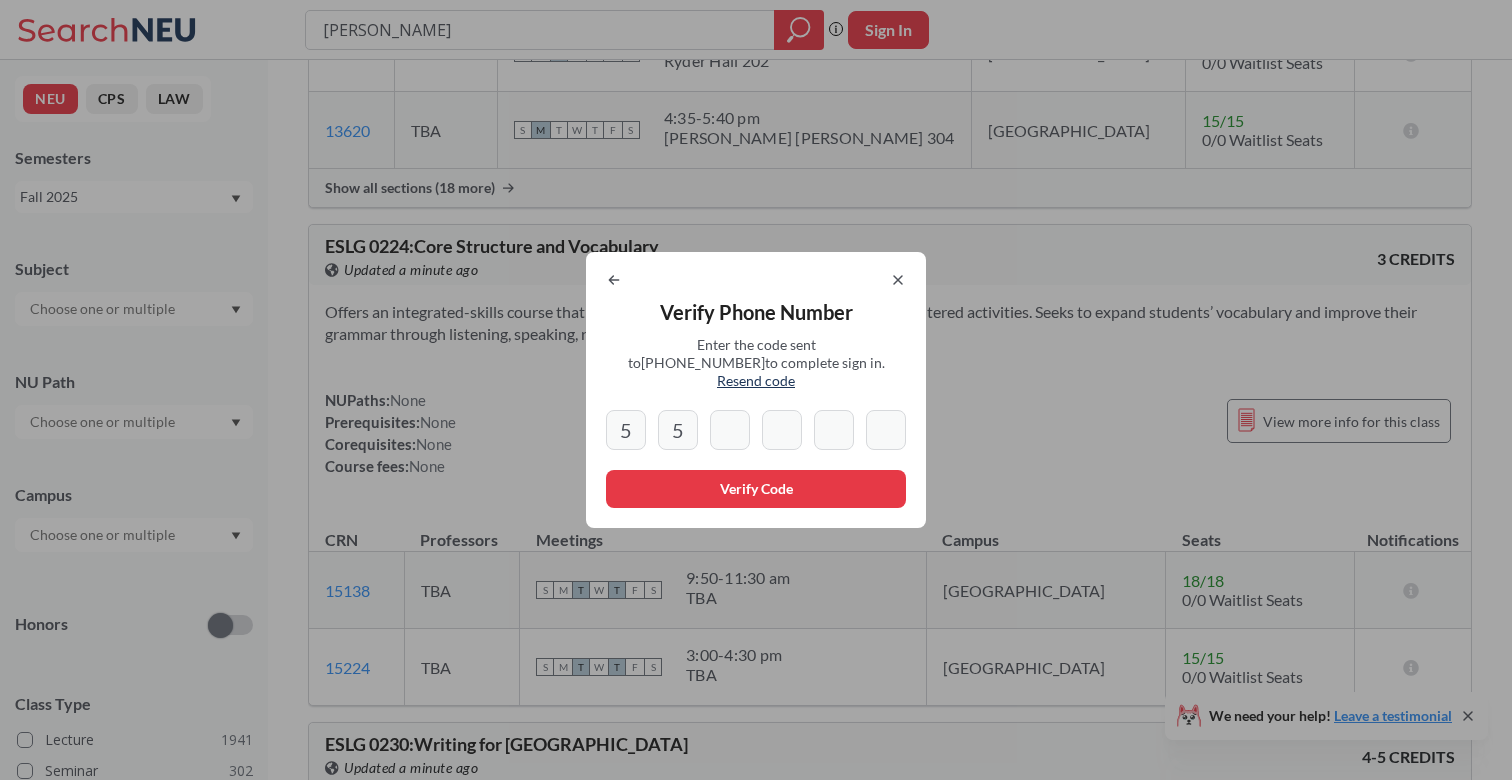 paste on "5" 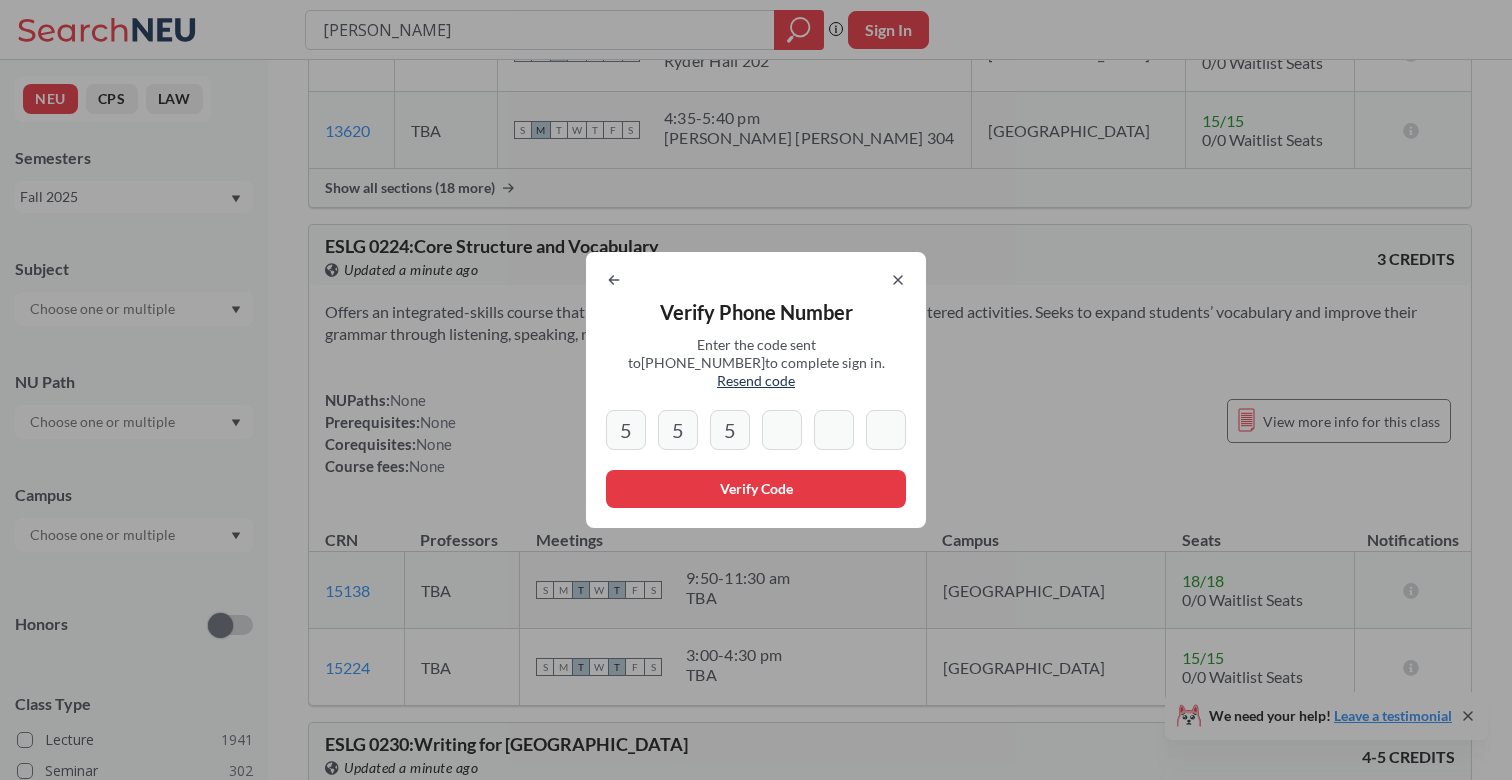 type on "5" 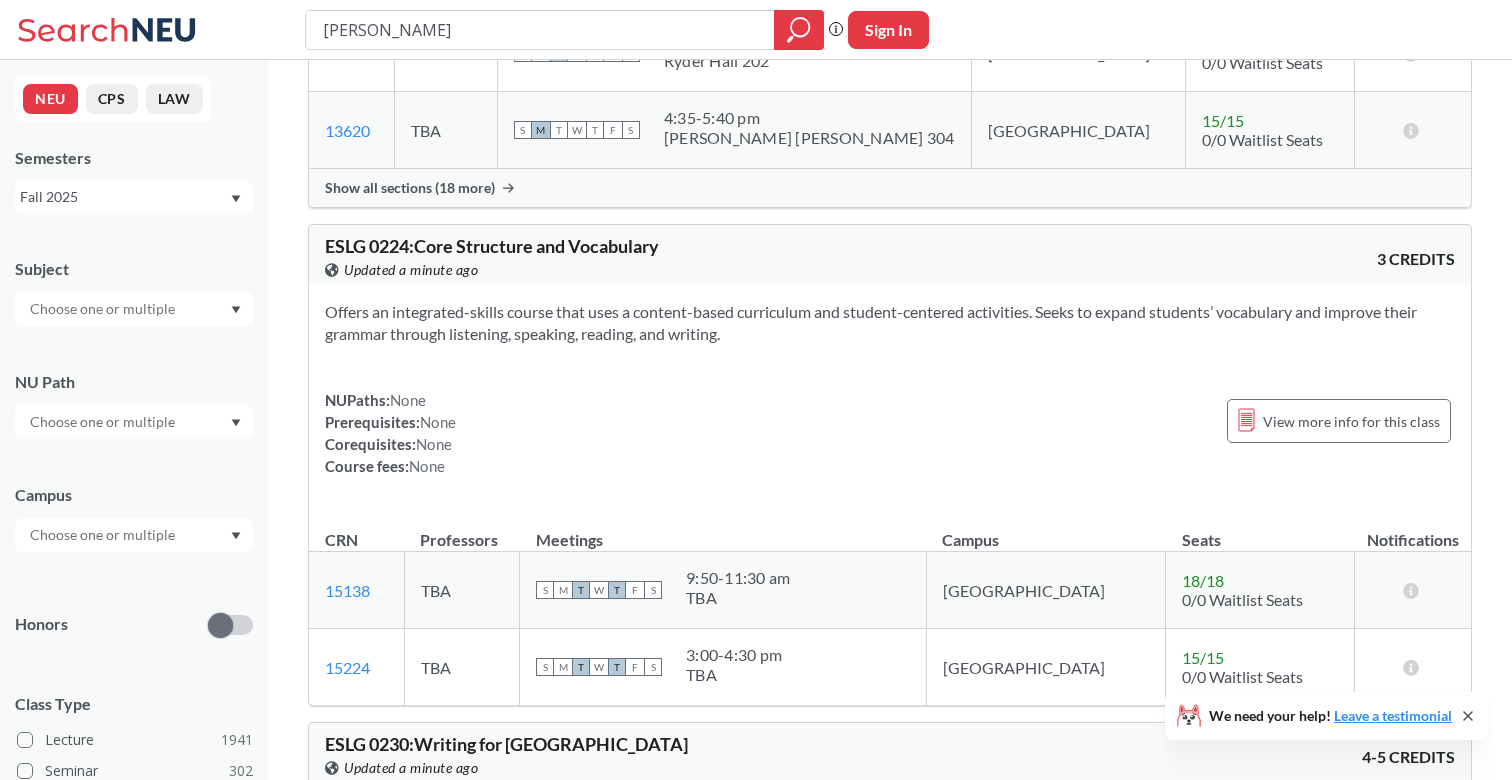 click on "Sign In" at bounding box center (888, 30) 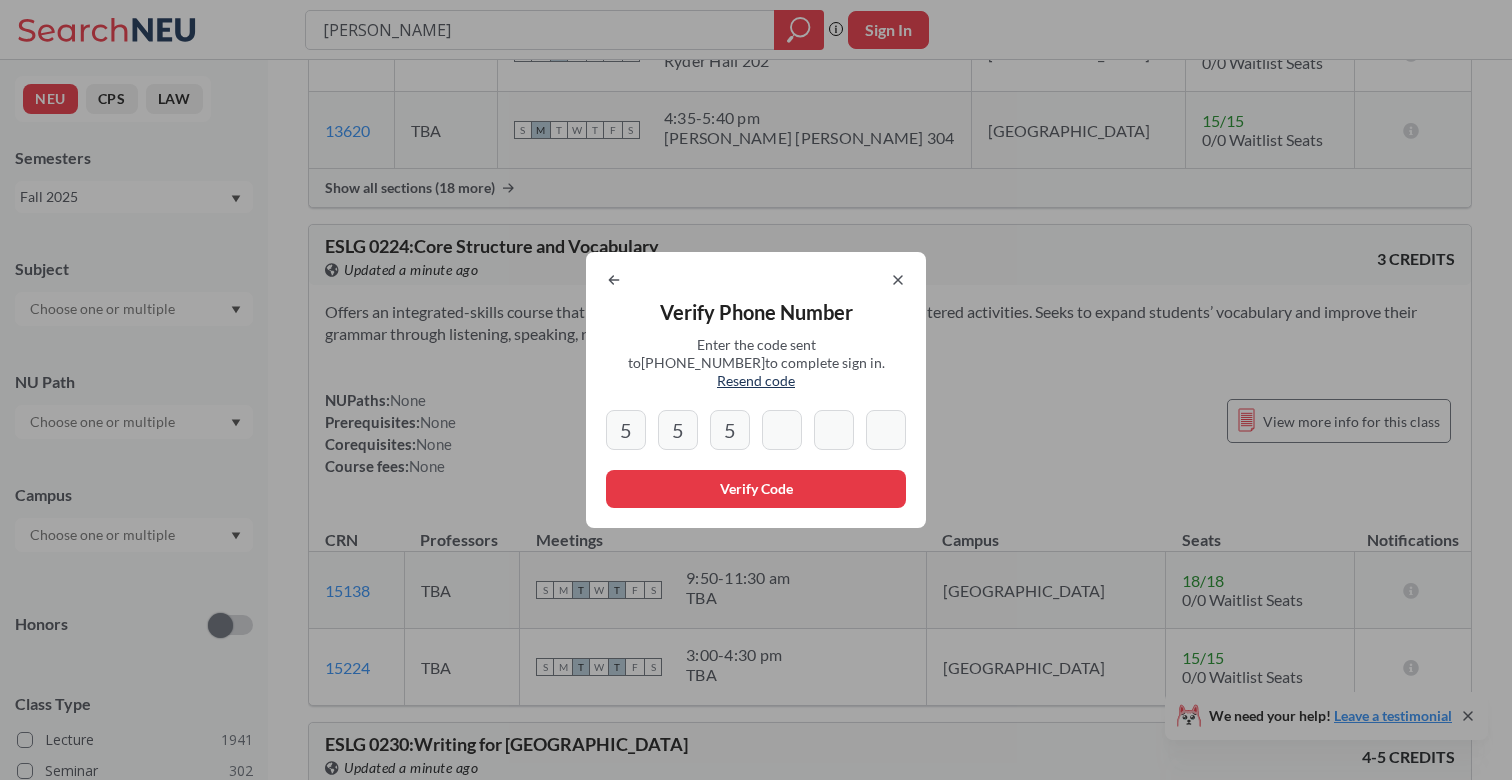 click on "5" at bounding box center (730, 430) 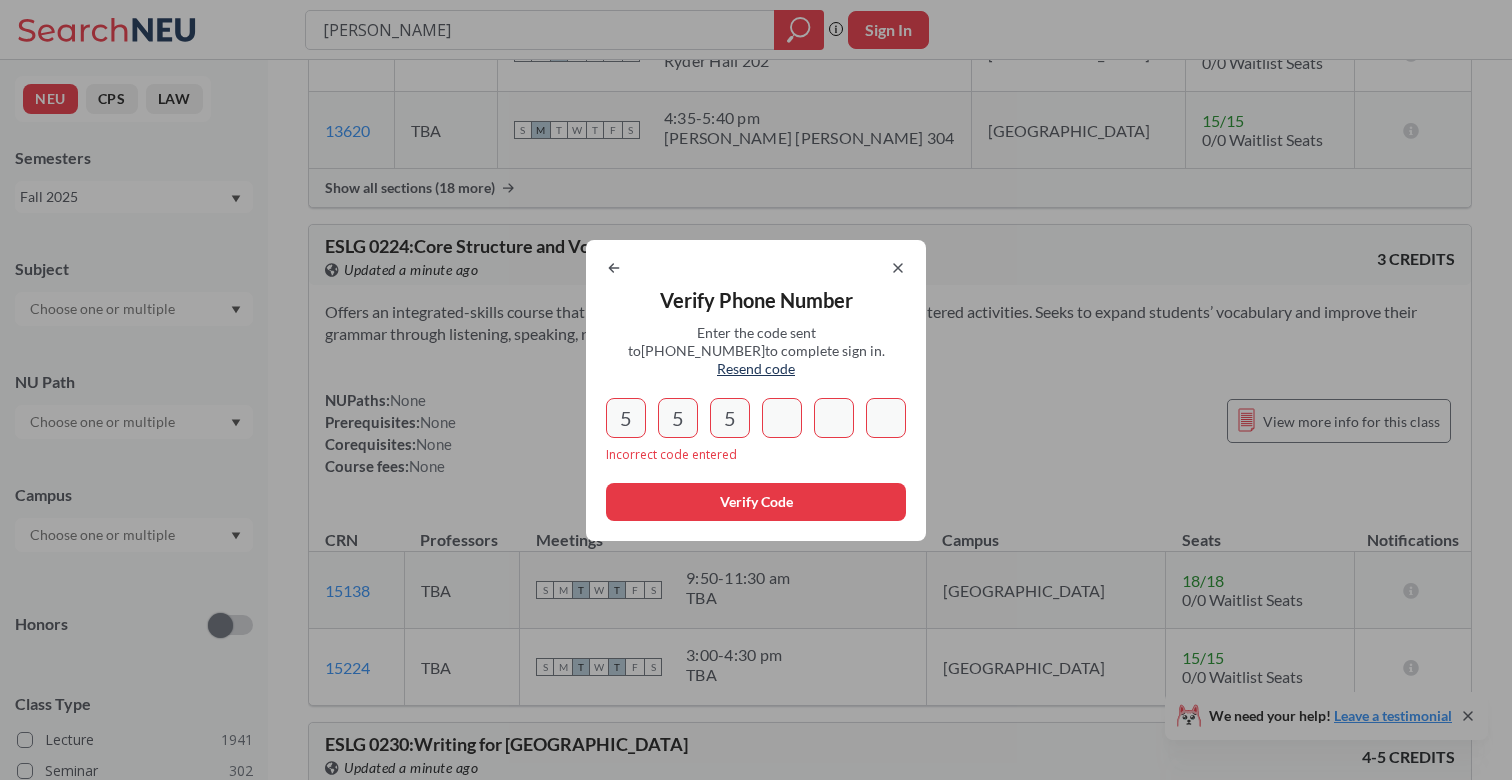 click on "5" at bounding box center [730, 418] 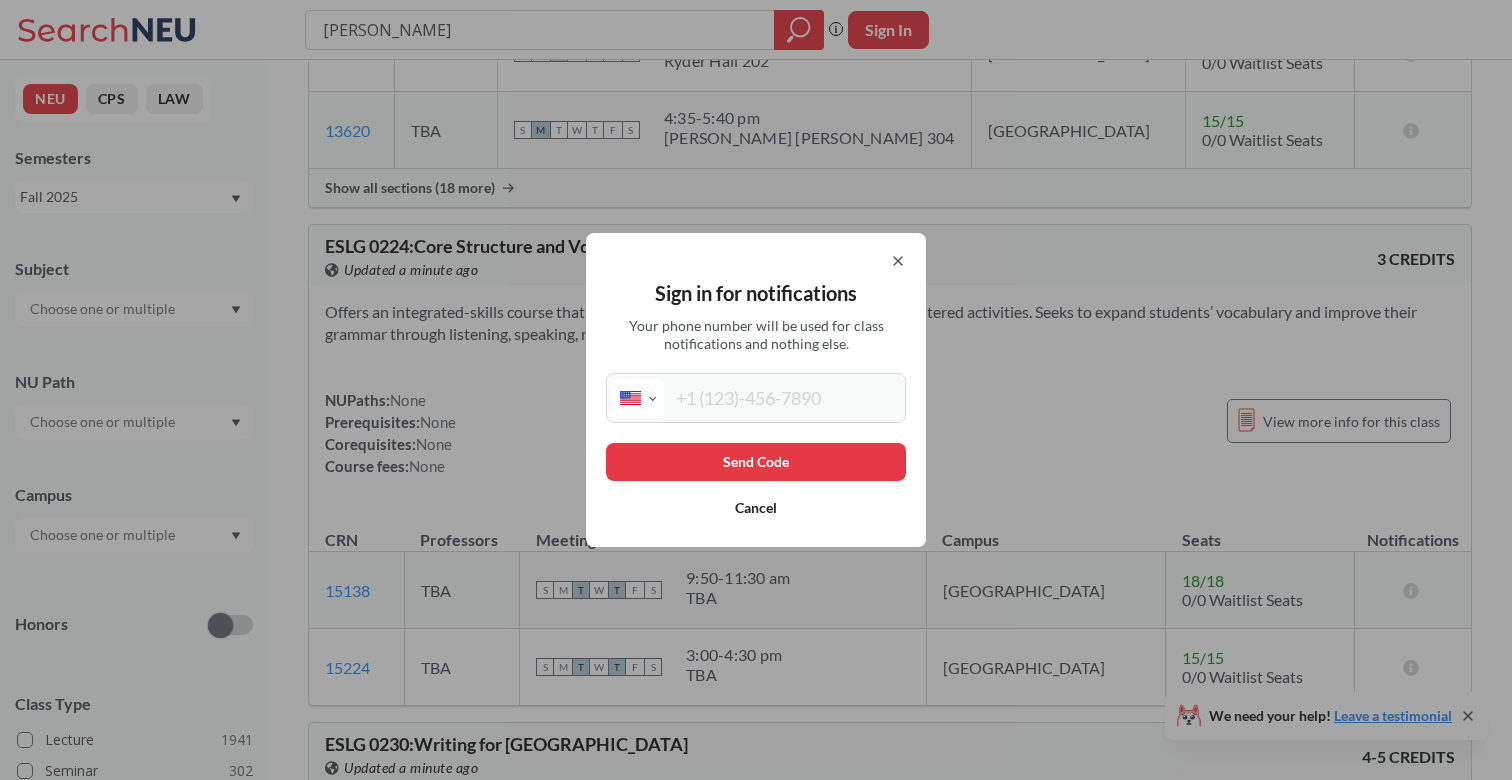 click at bounding box center (782, 398) 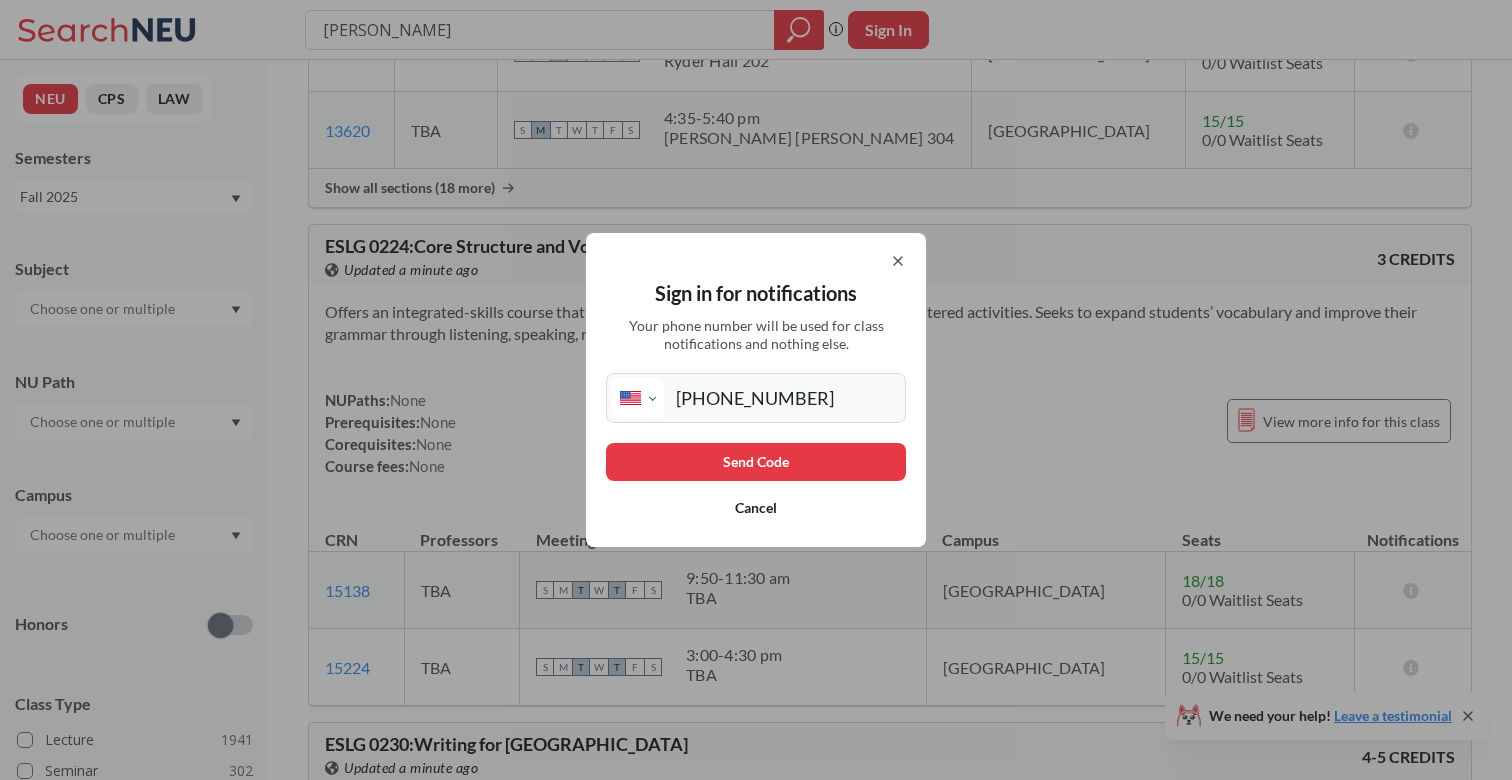 type on "[PHONE_NUMBER]" 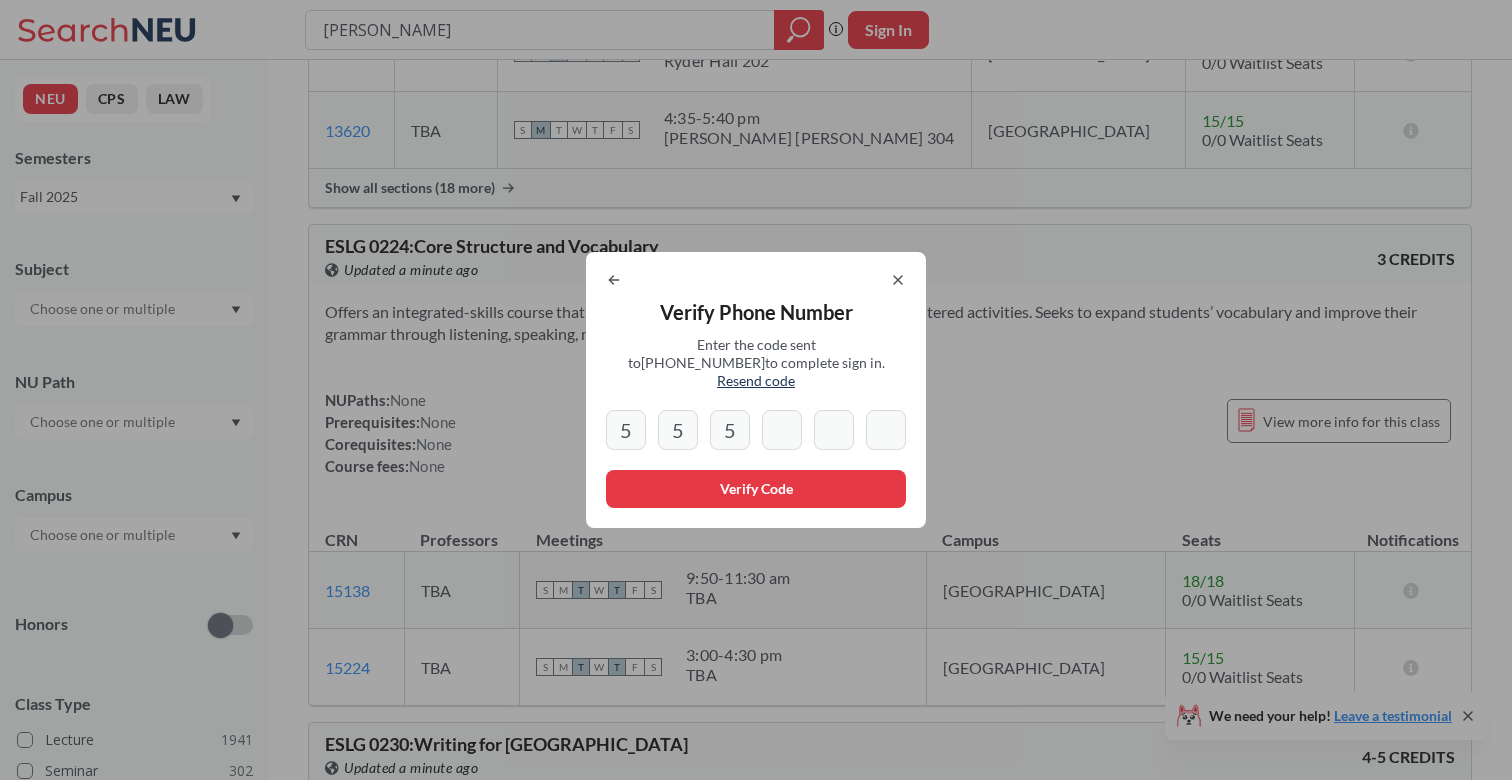click on "5" at bounding box center (730, 430) 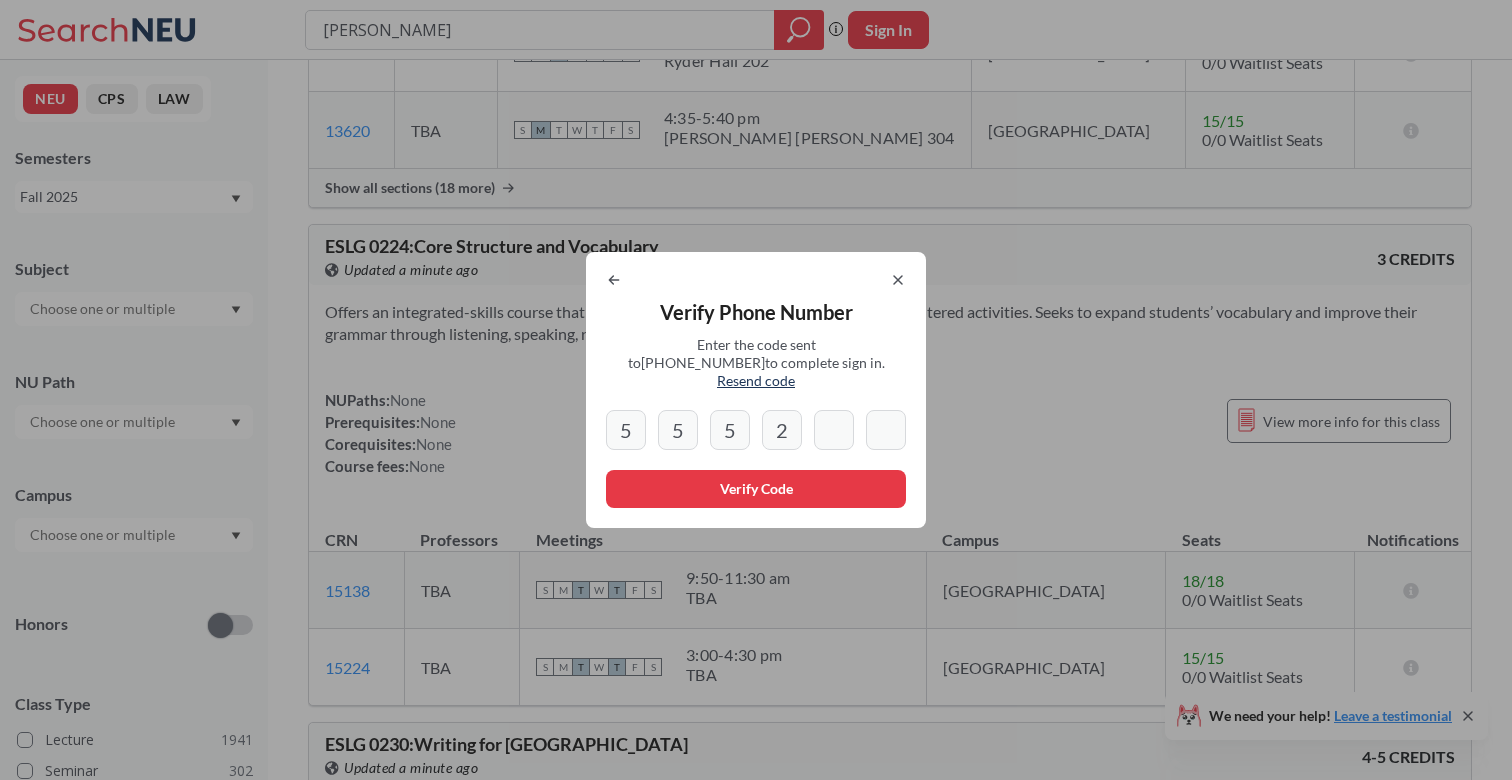 type on "8" 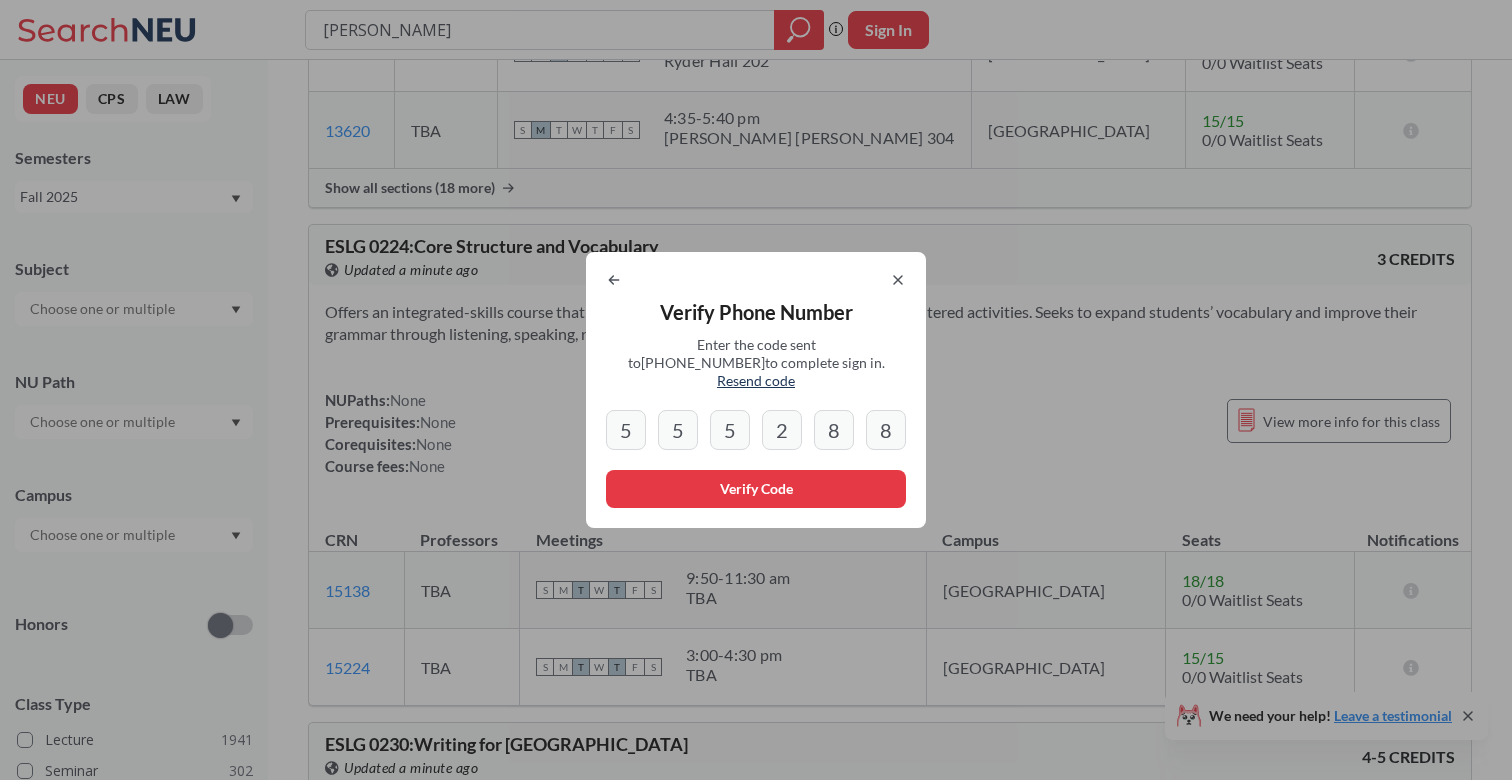 type on "8" 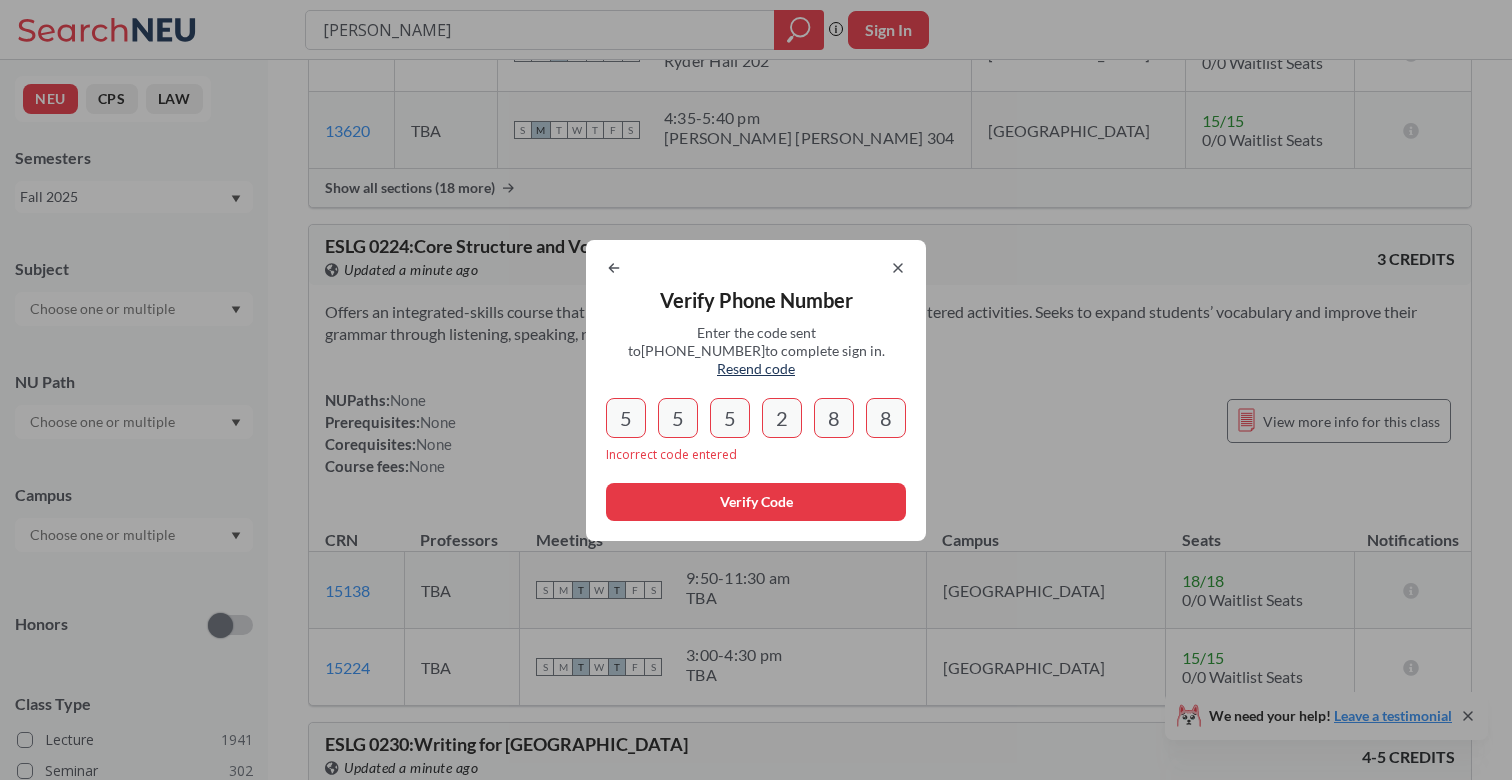 click on "5" at bounding box center (678, 418) 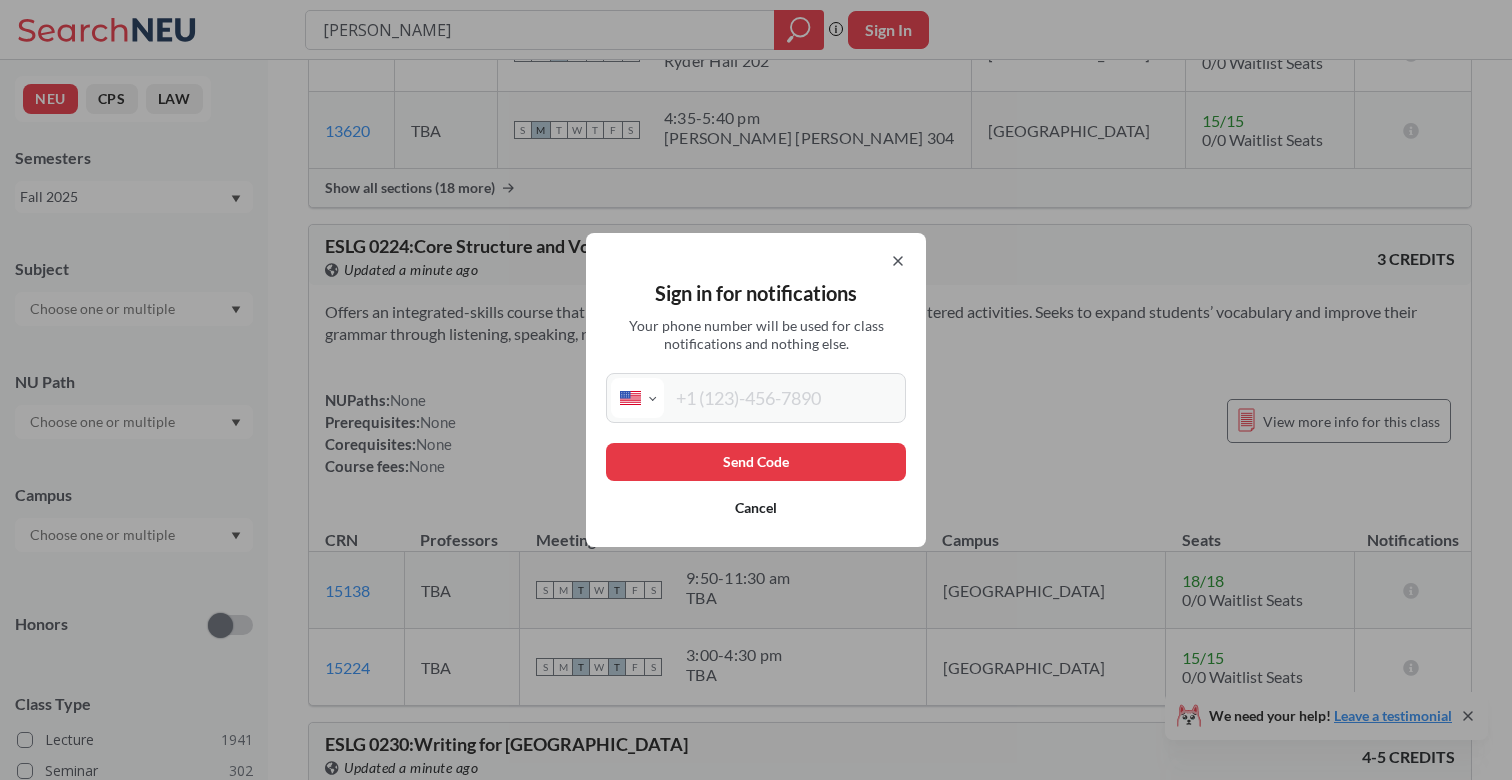 click on "Cancel" at bounding box center (756, 508) 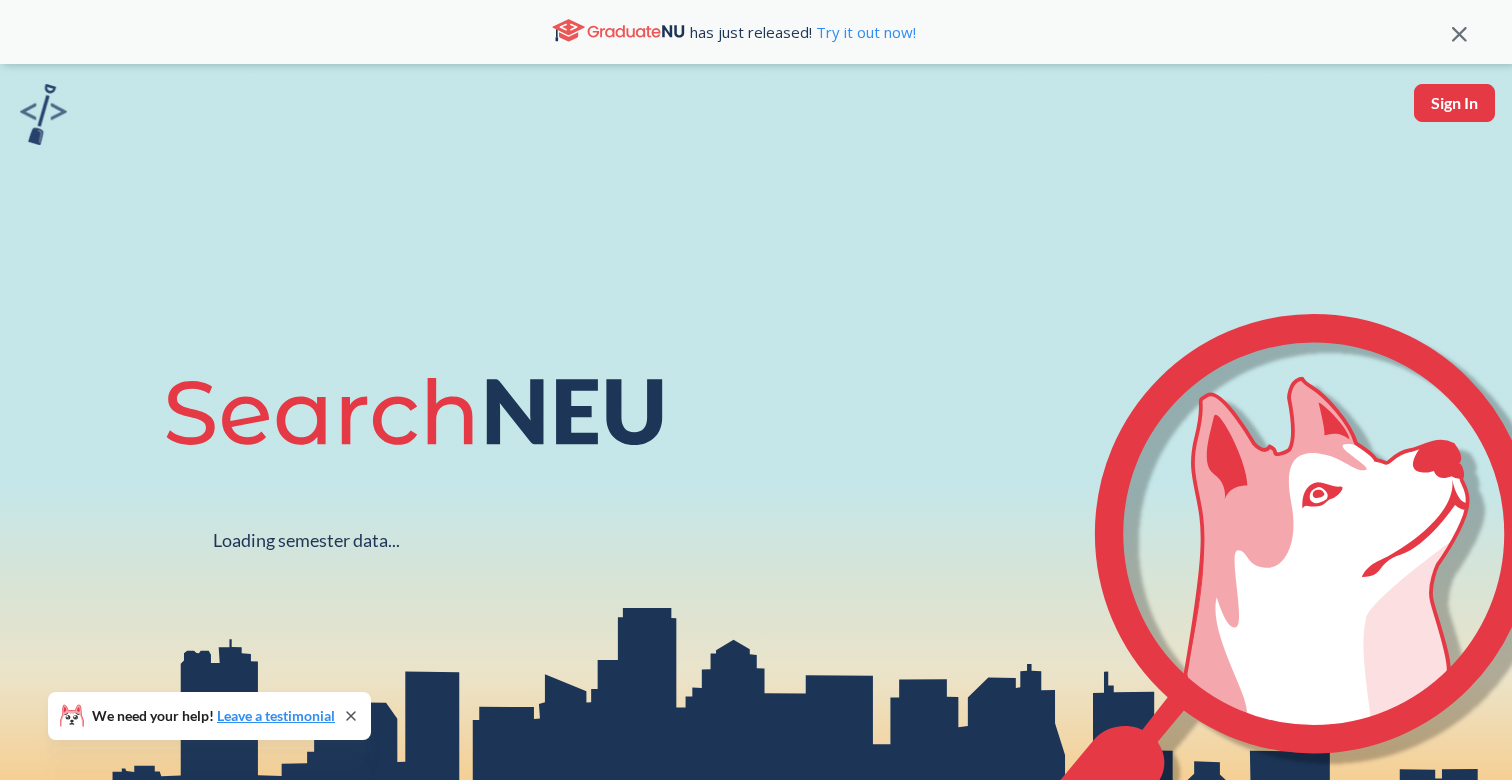 scroll, scrollTop: 0, scrollLeft: 0, axis: both 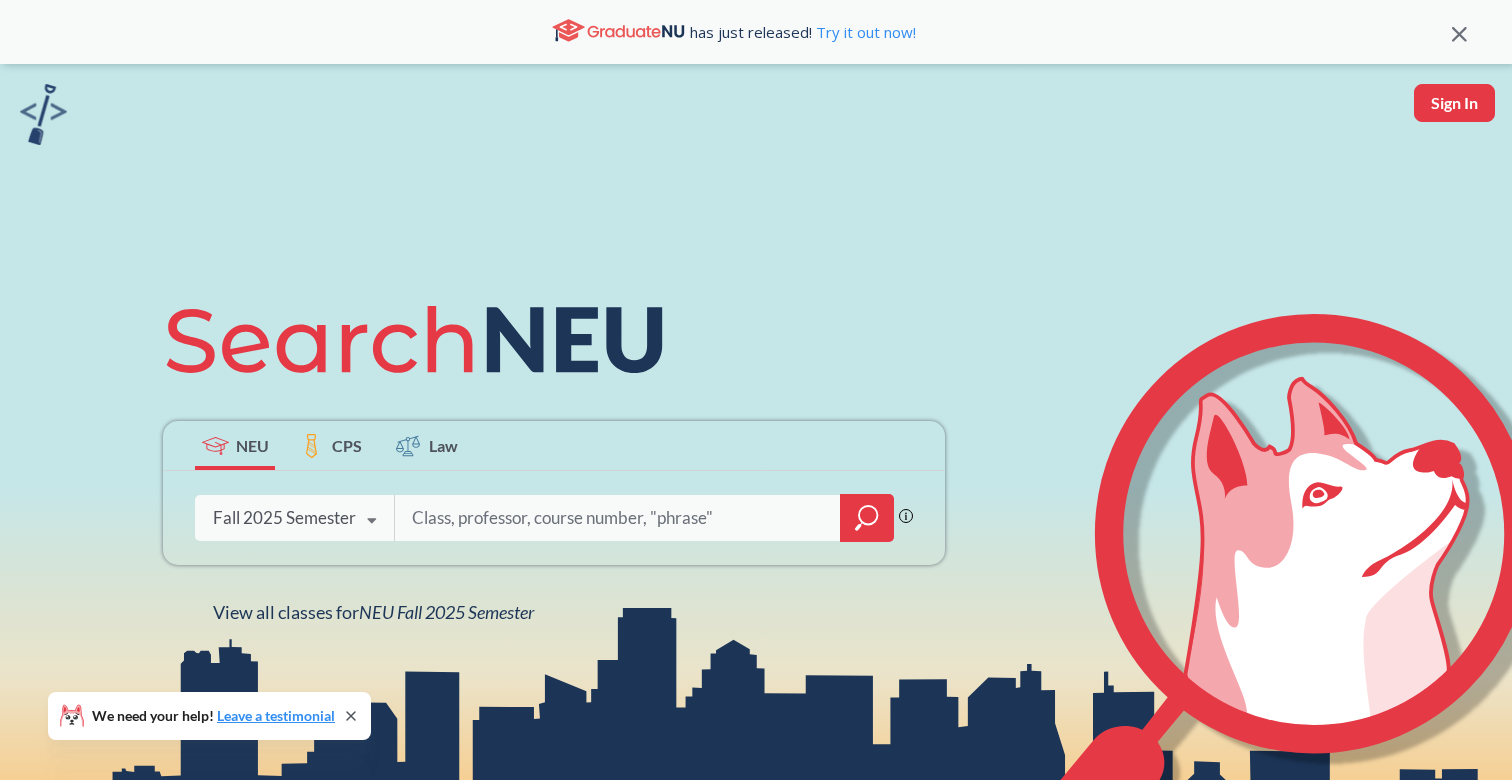 click on "Sign In" at bounding box center [1454, 103] 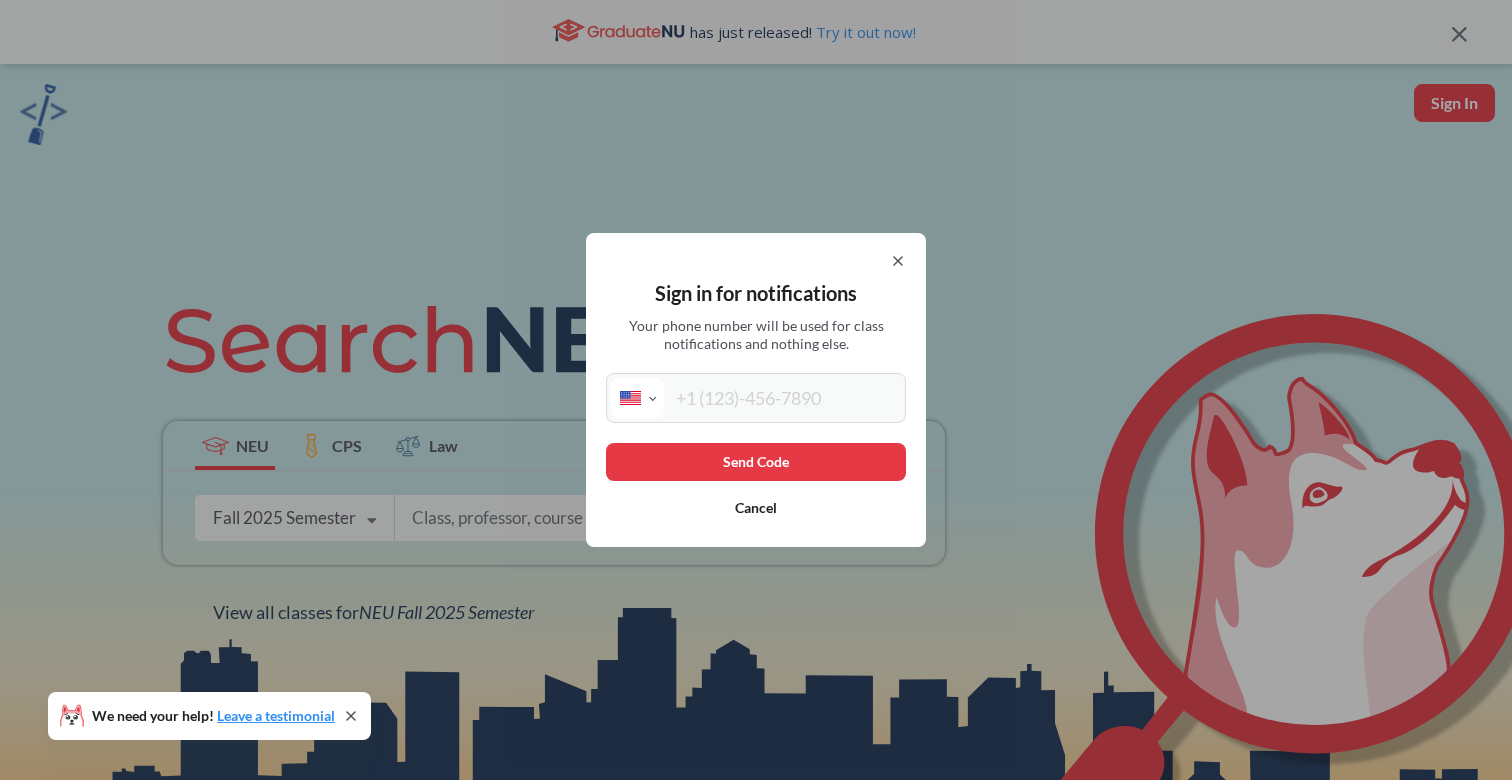 click at bounding box center [782, 398] 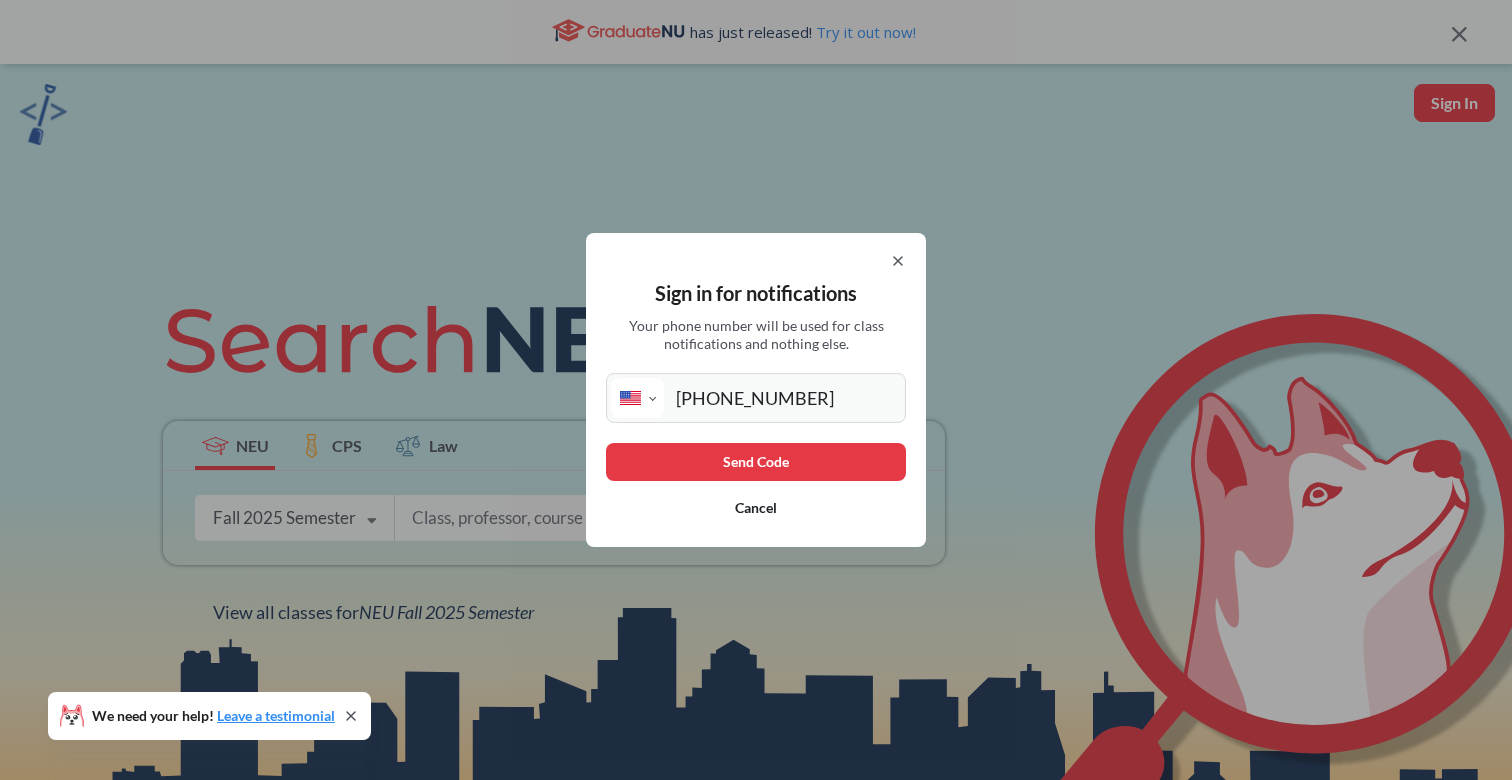type on "[PHONE_NUMBER]" 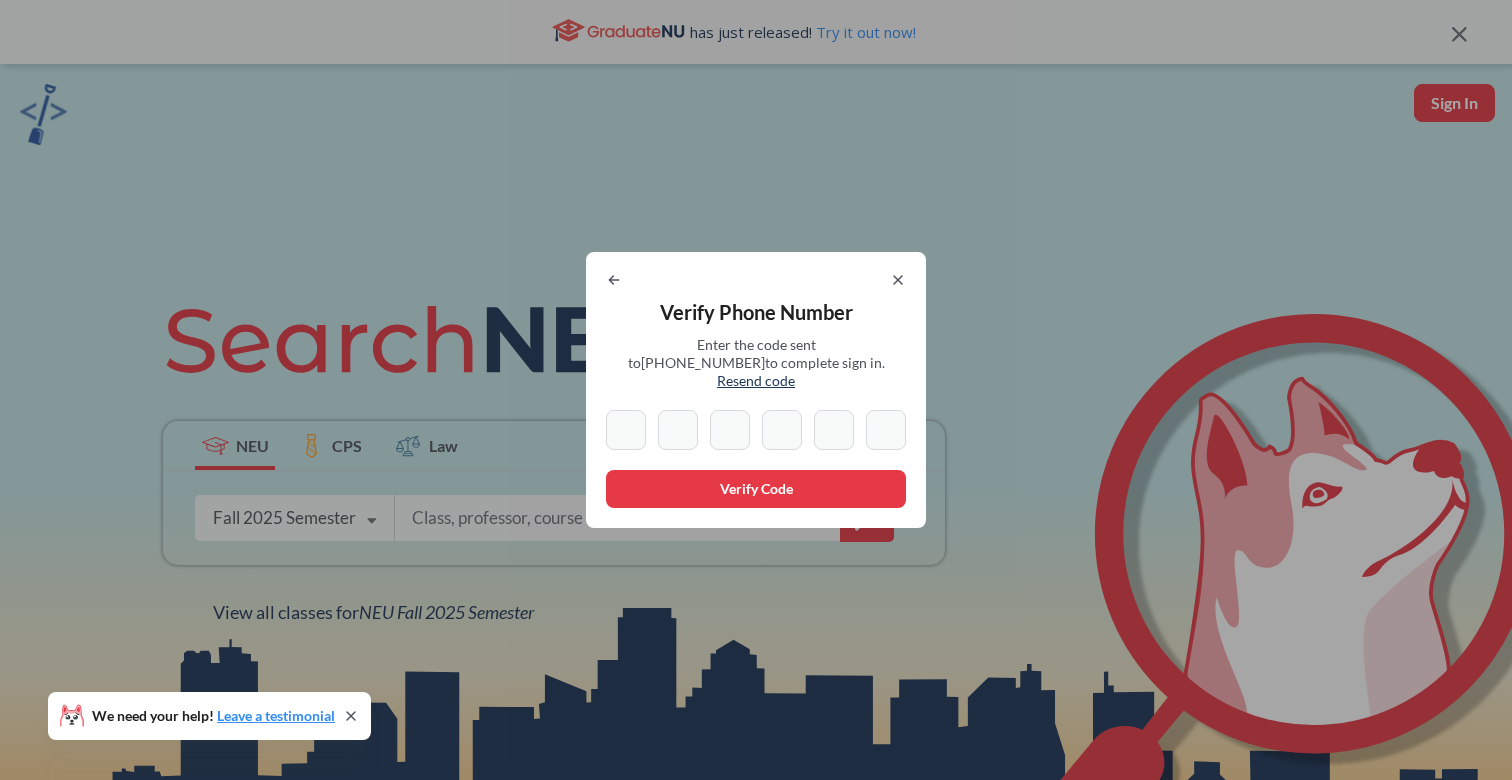 type on "5" 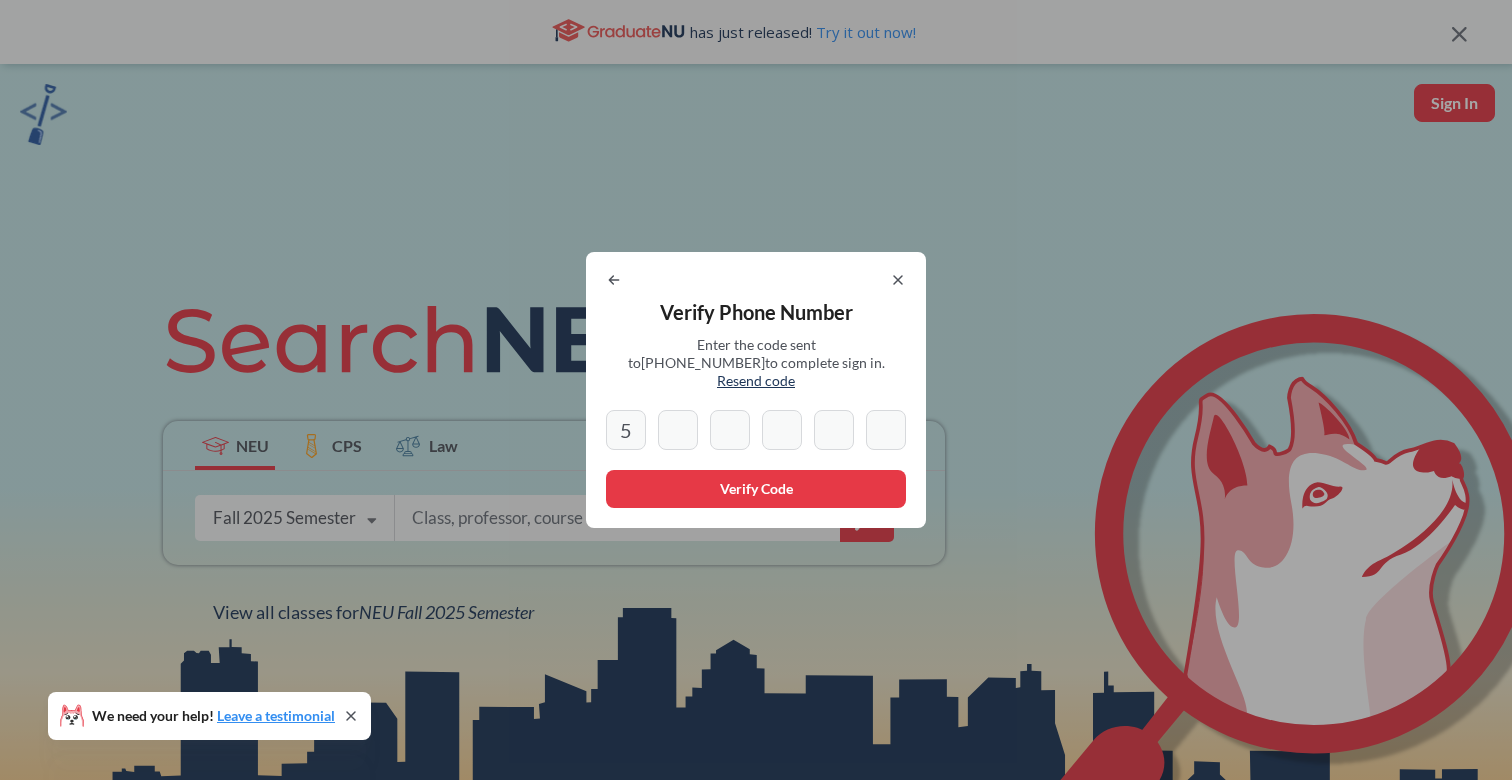 type on "8" 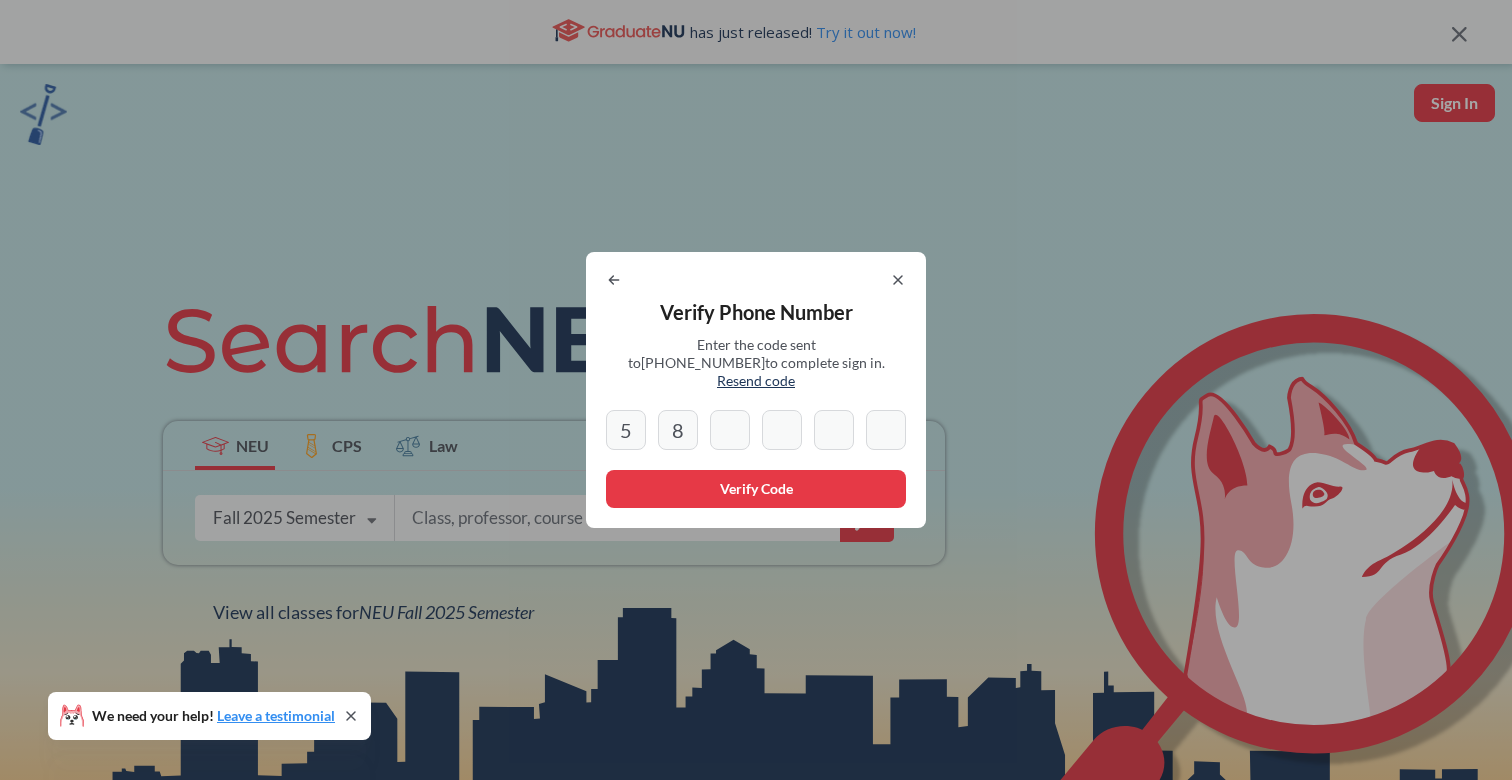 type on "4" 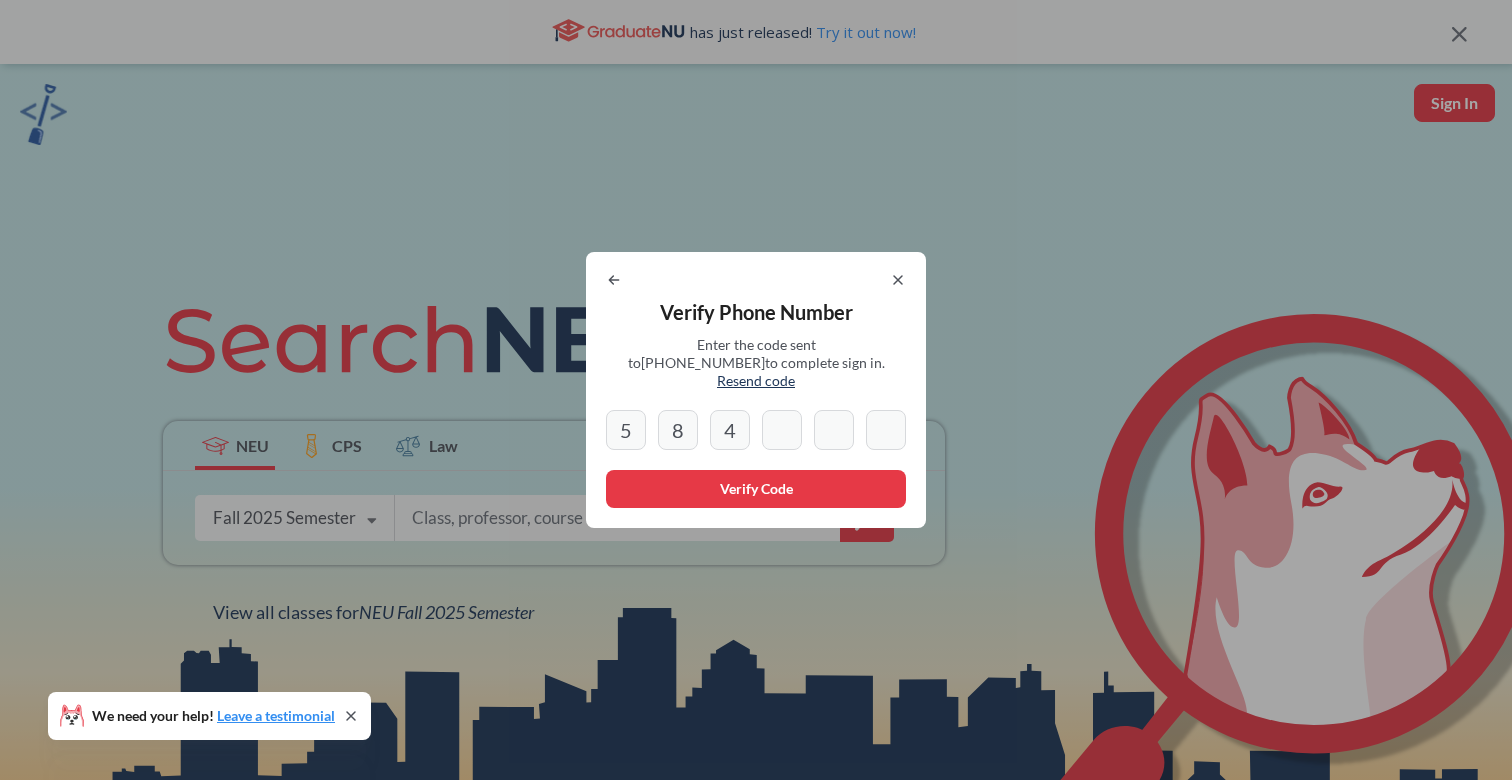 type on "2" 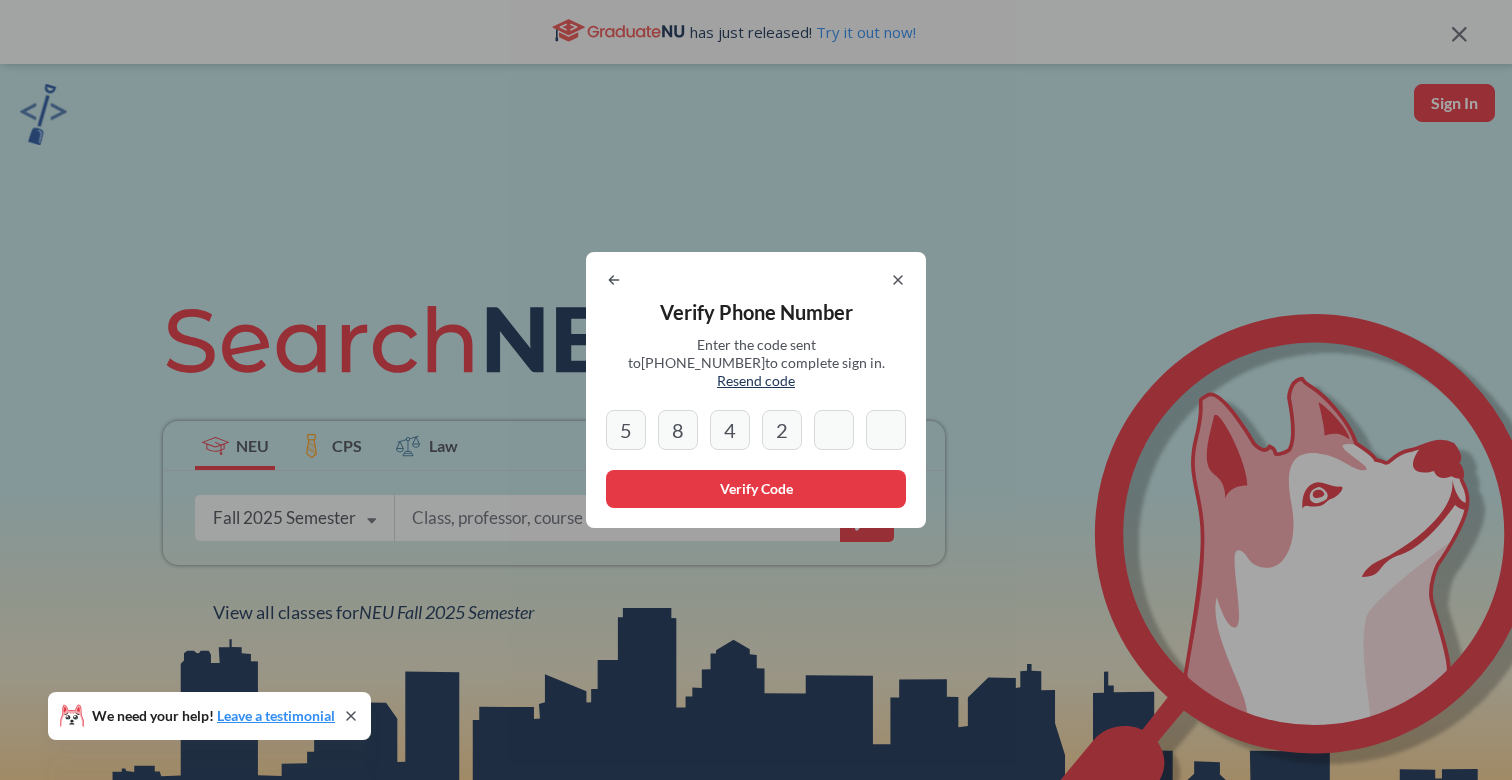 type on "7" 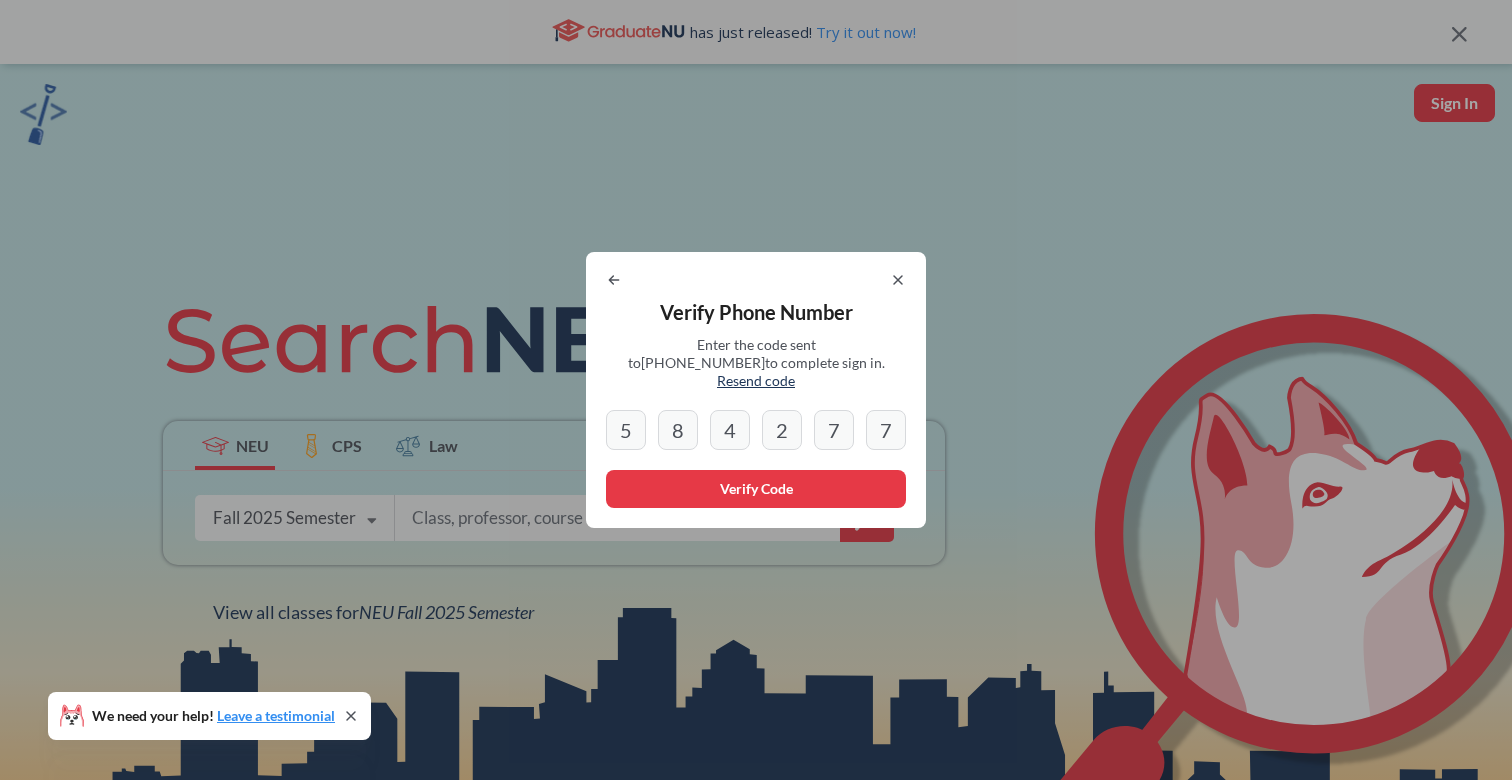 type on "7" 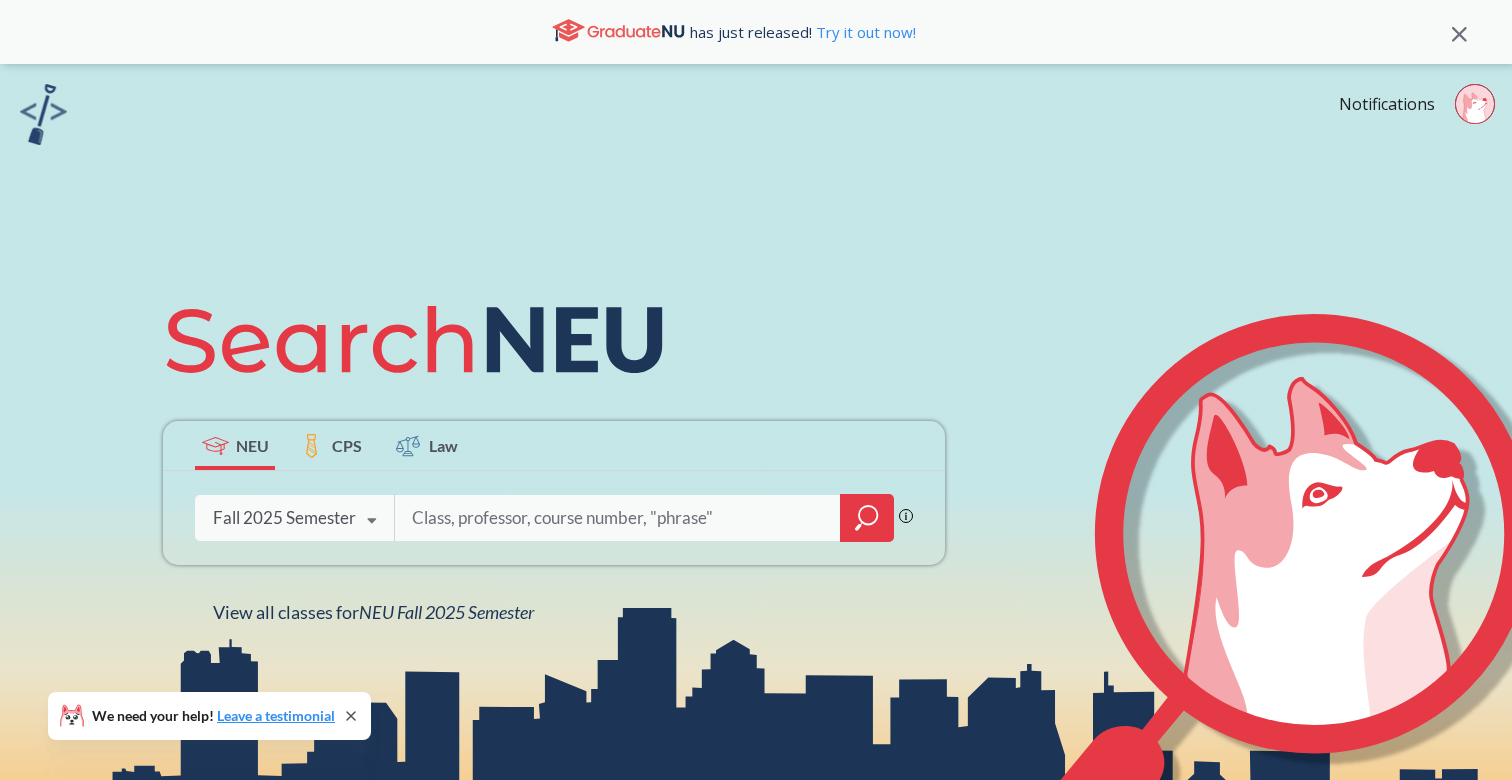scroll, scrollTop: 61, scrollLeft: 0, axis: vertical 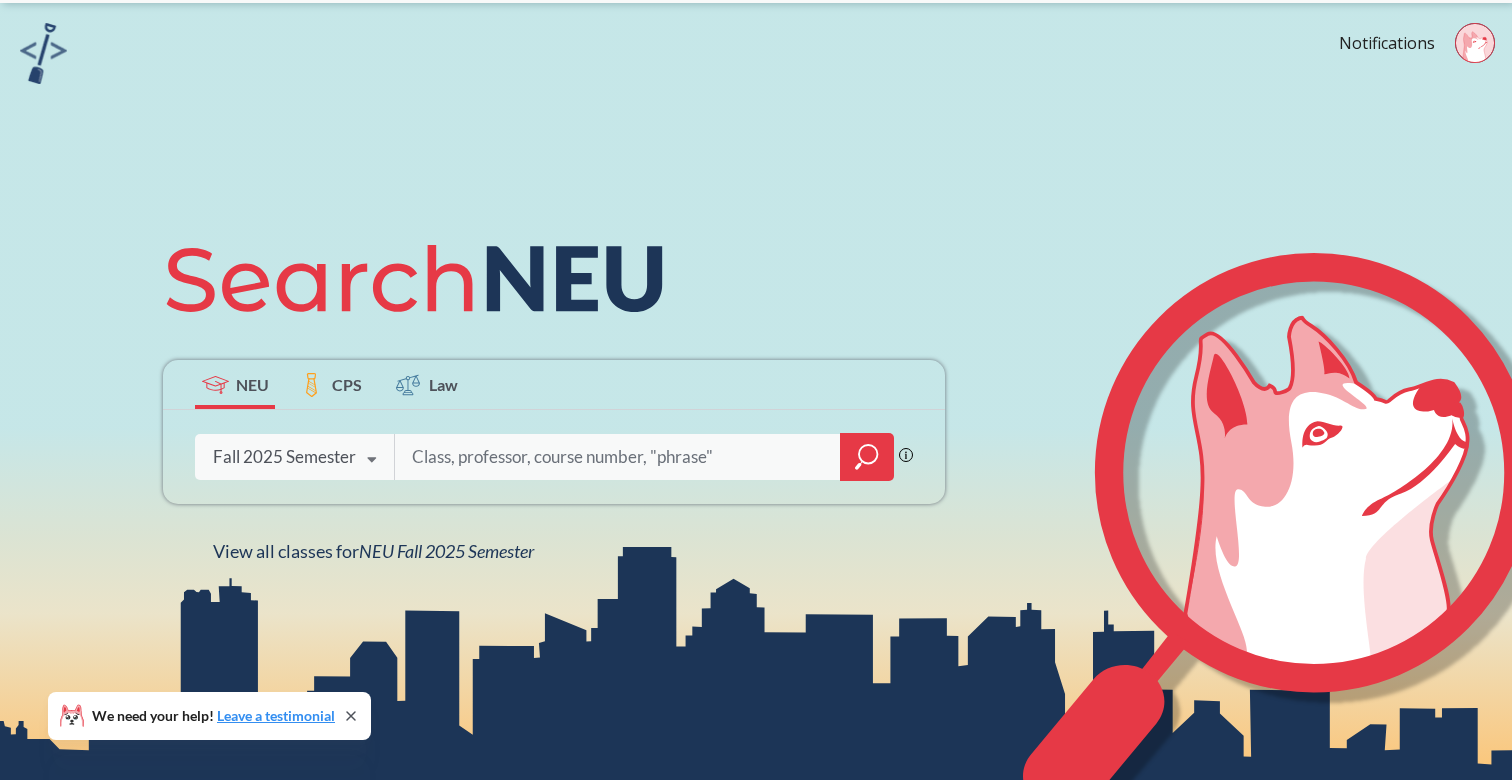 click at bounding box center [618, 457] 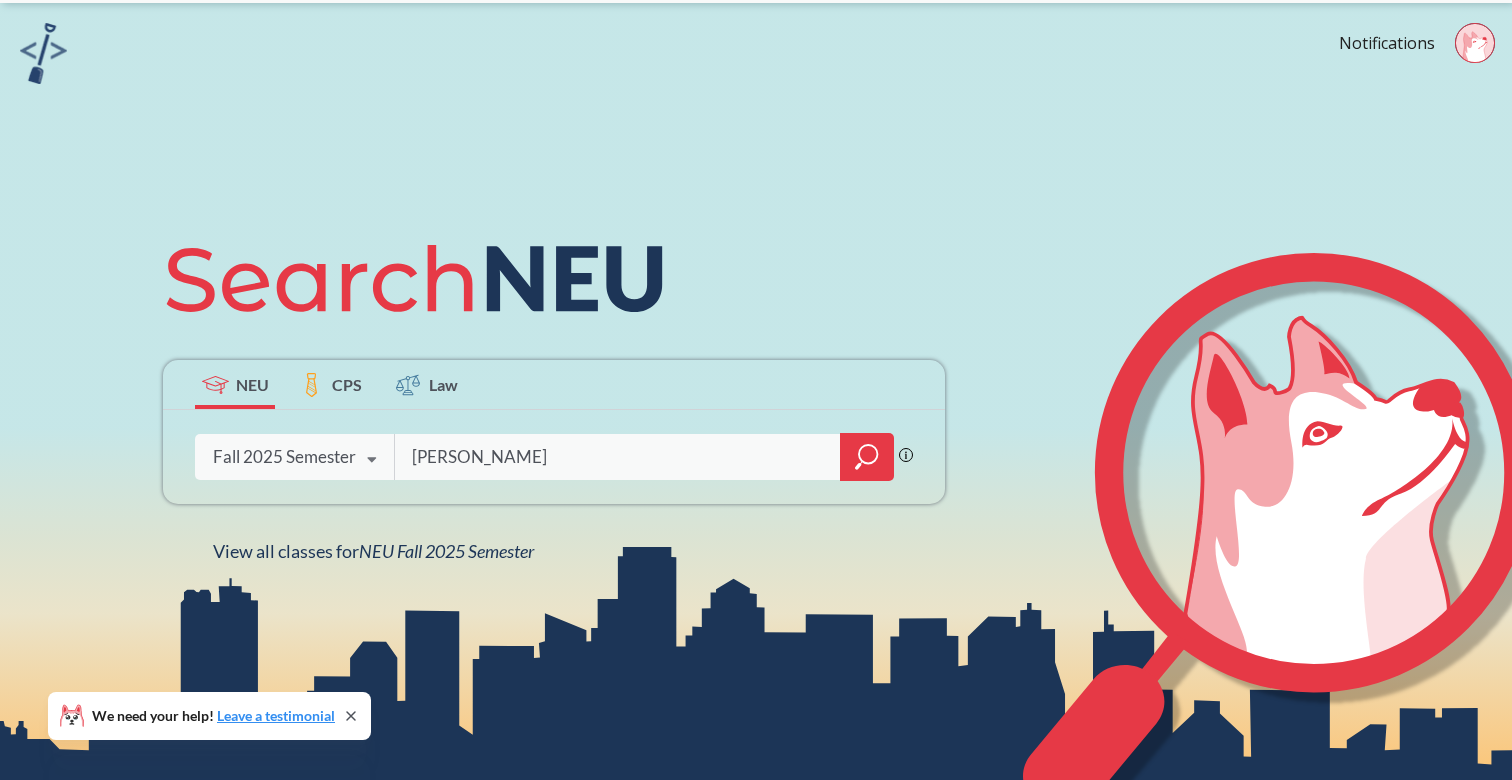type on "[PERSON_NAME]" 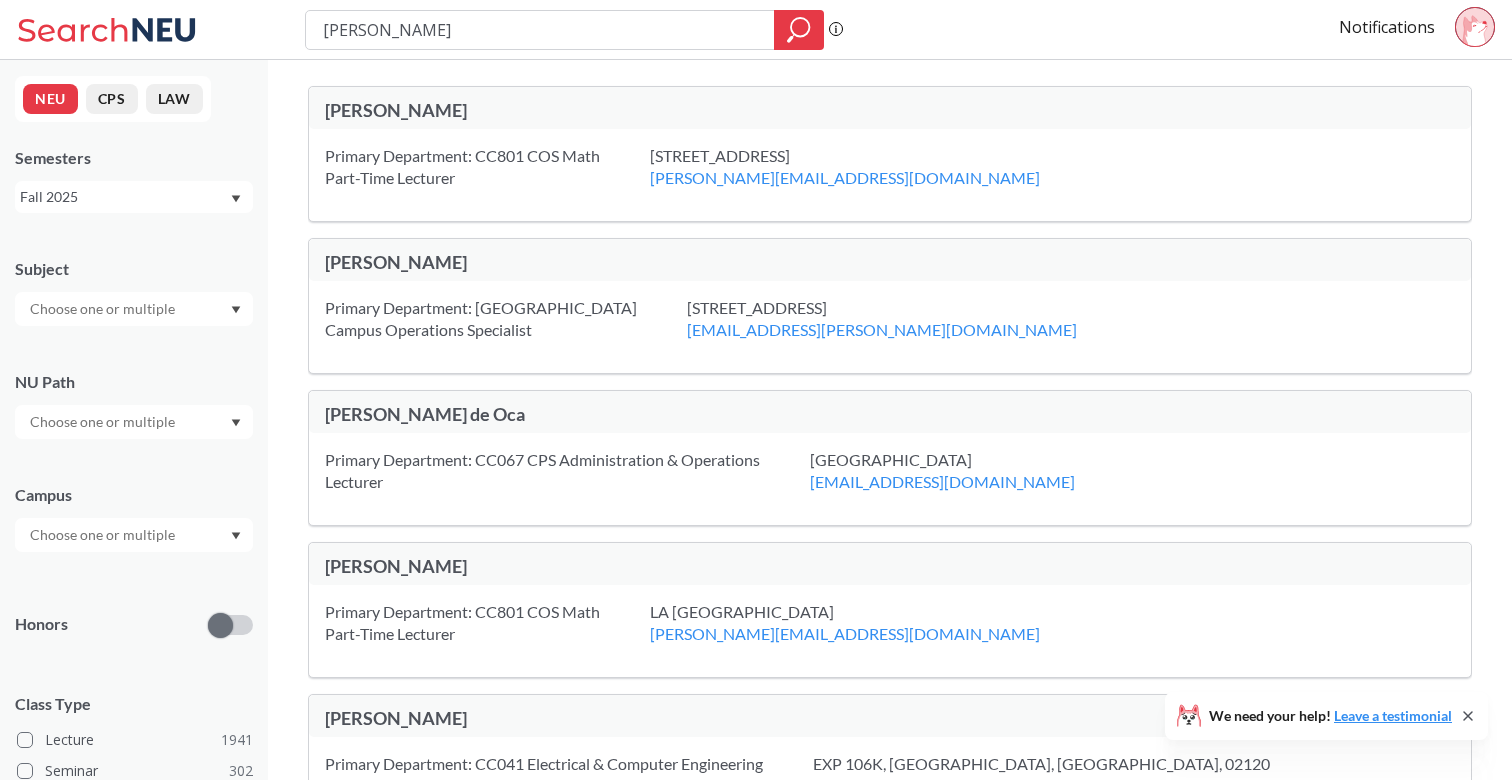 click on "[PERSON_NAME]" at bounding box center (607, 110) 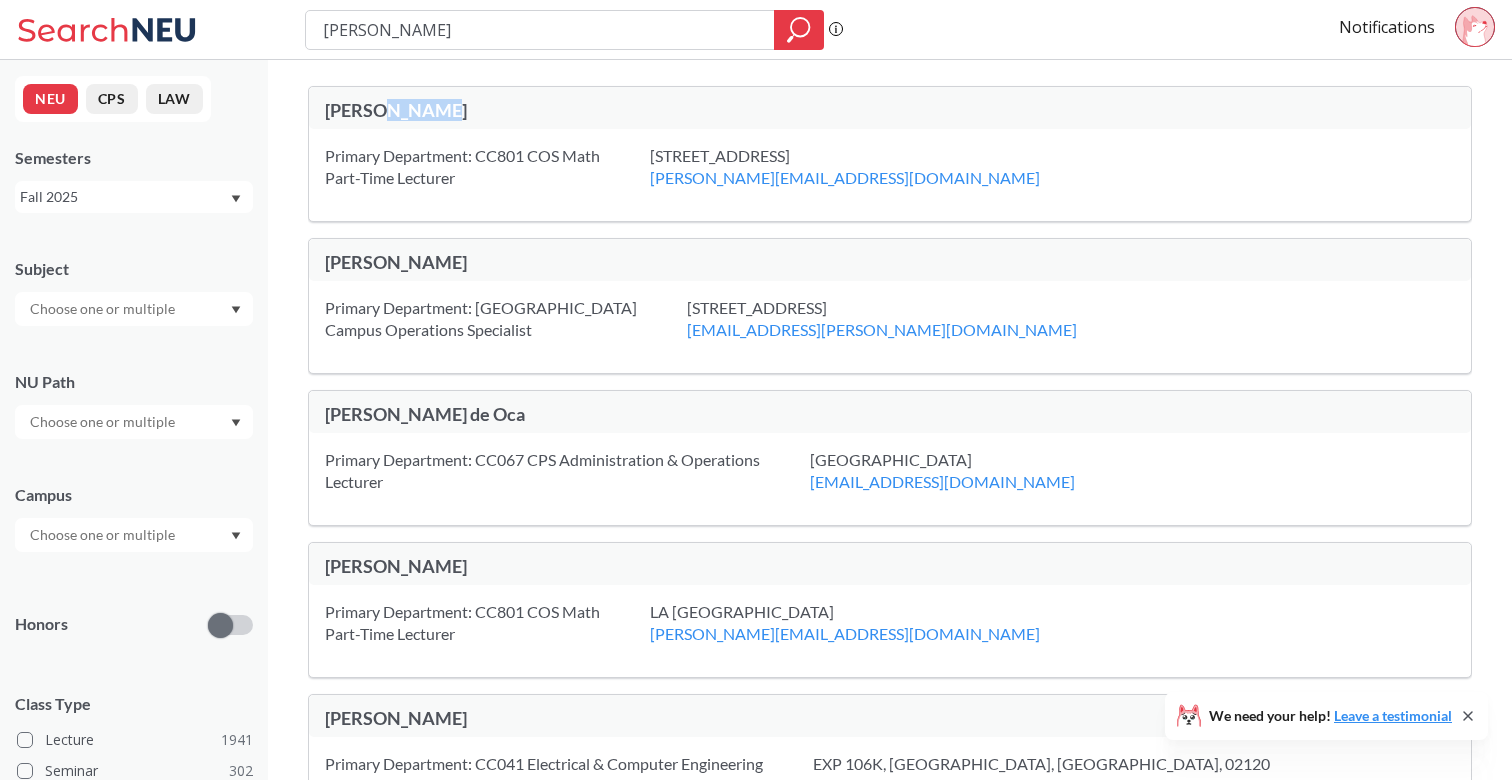 click on "[PERSON_NAME]" at bounding box center [607, 110] 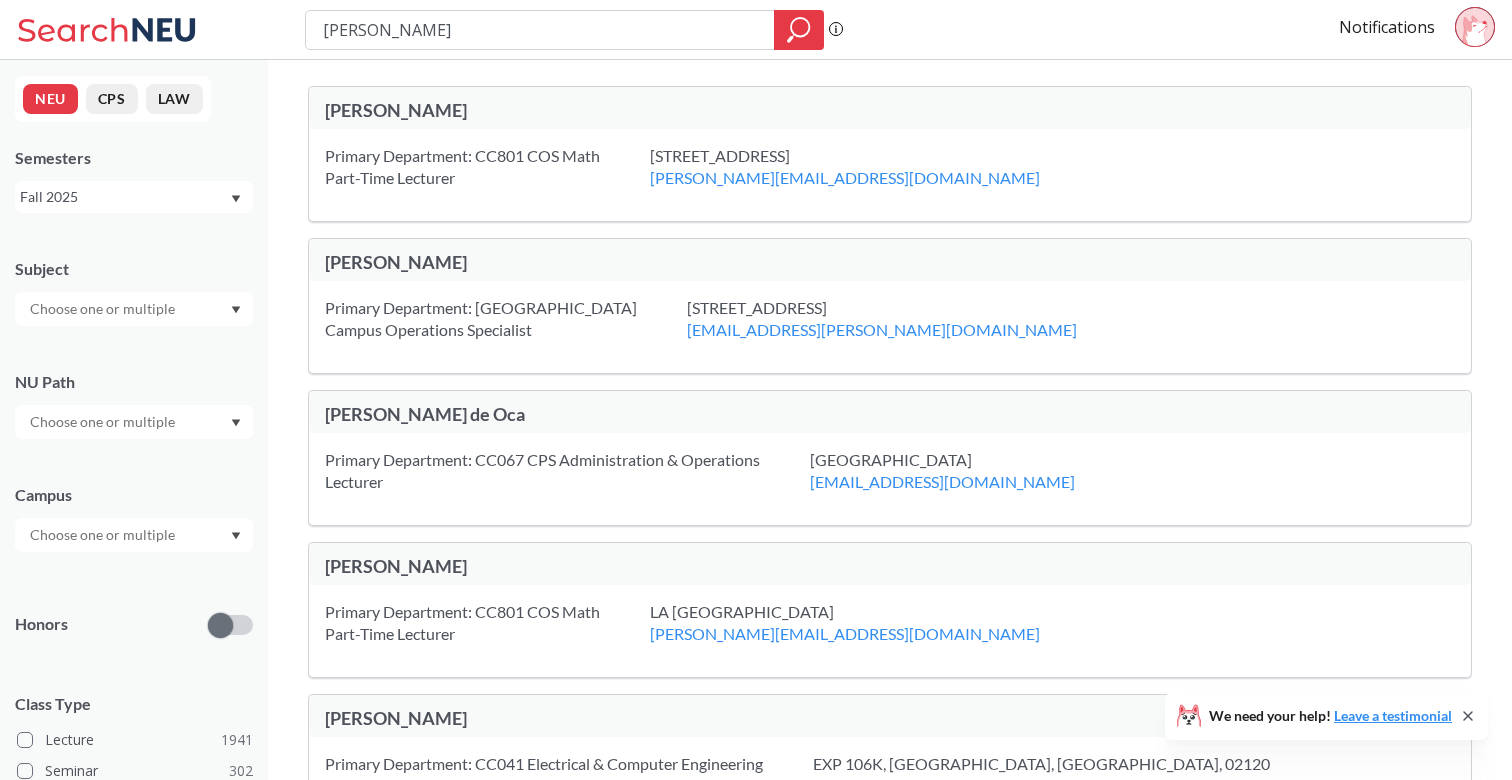 click on "Primary Department: CC801 COS Math Part-Time Lecturer [GEOGRAPHIC_DATA] [PERSON_NAME][EMAIL_ADDRESS][DOMAIN_NAME]" at bounding box center [890, 175] 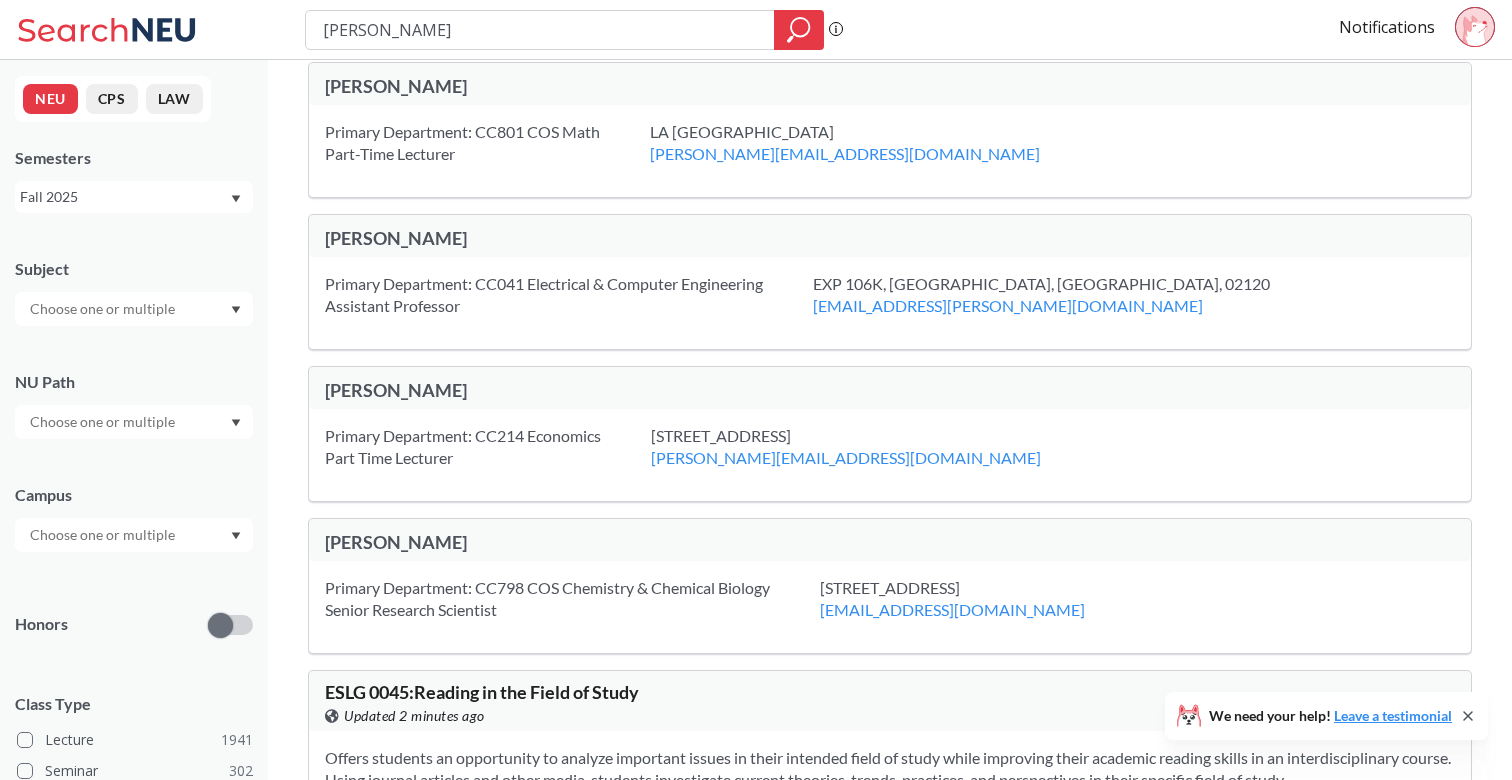 scroll, scrollTop: 8693, scrollLeft: 0, axis: vertical 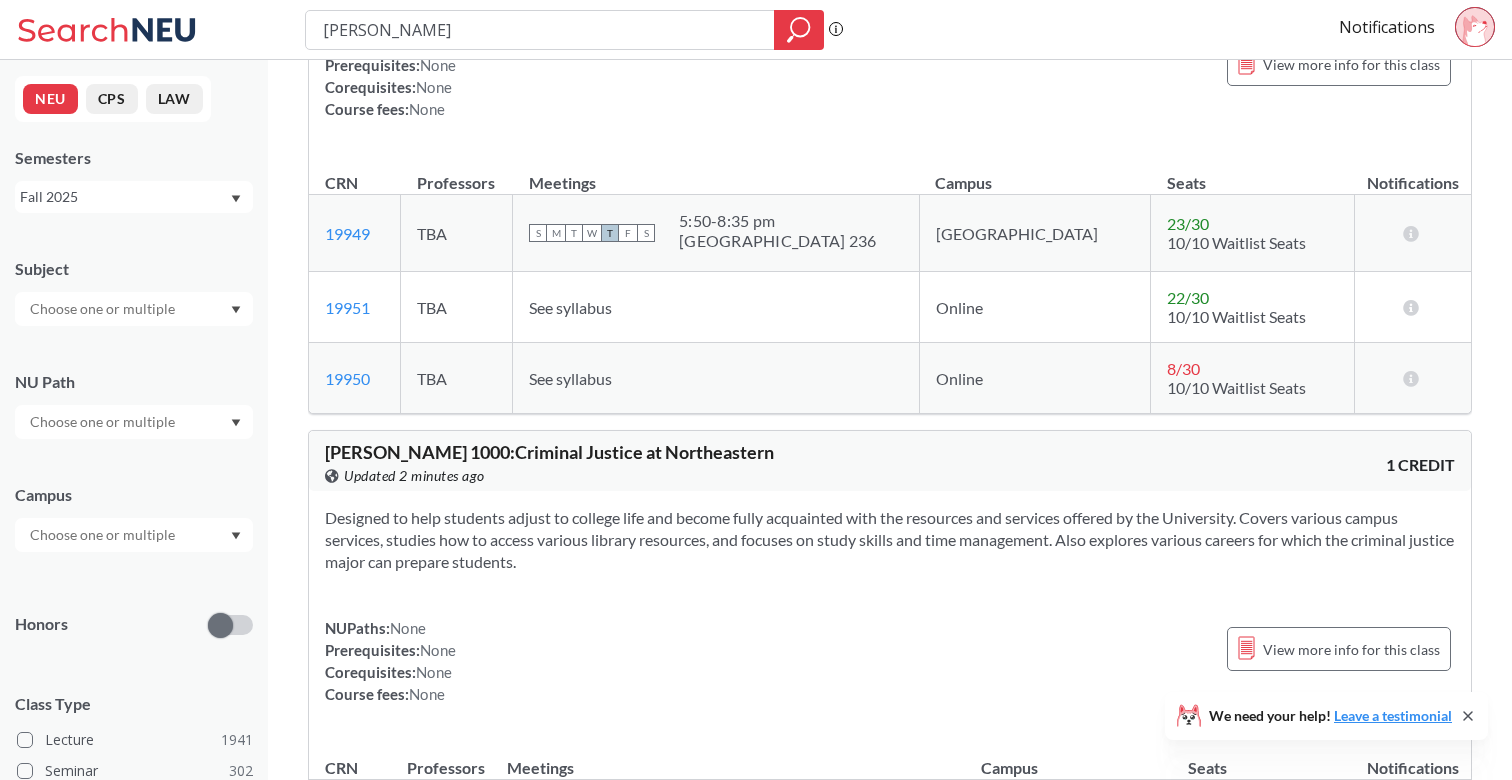 click at bounding box center [104, 309] 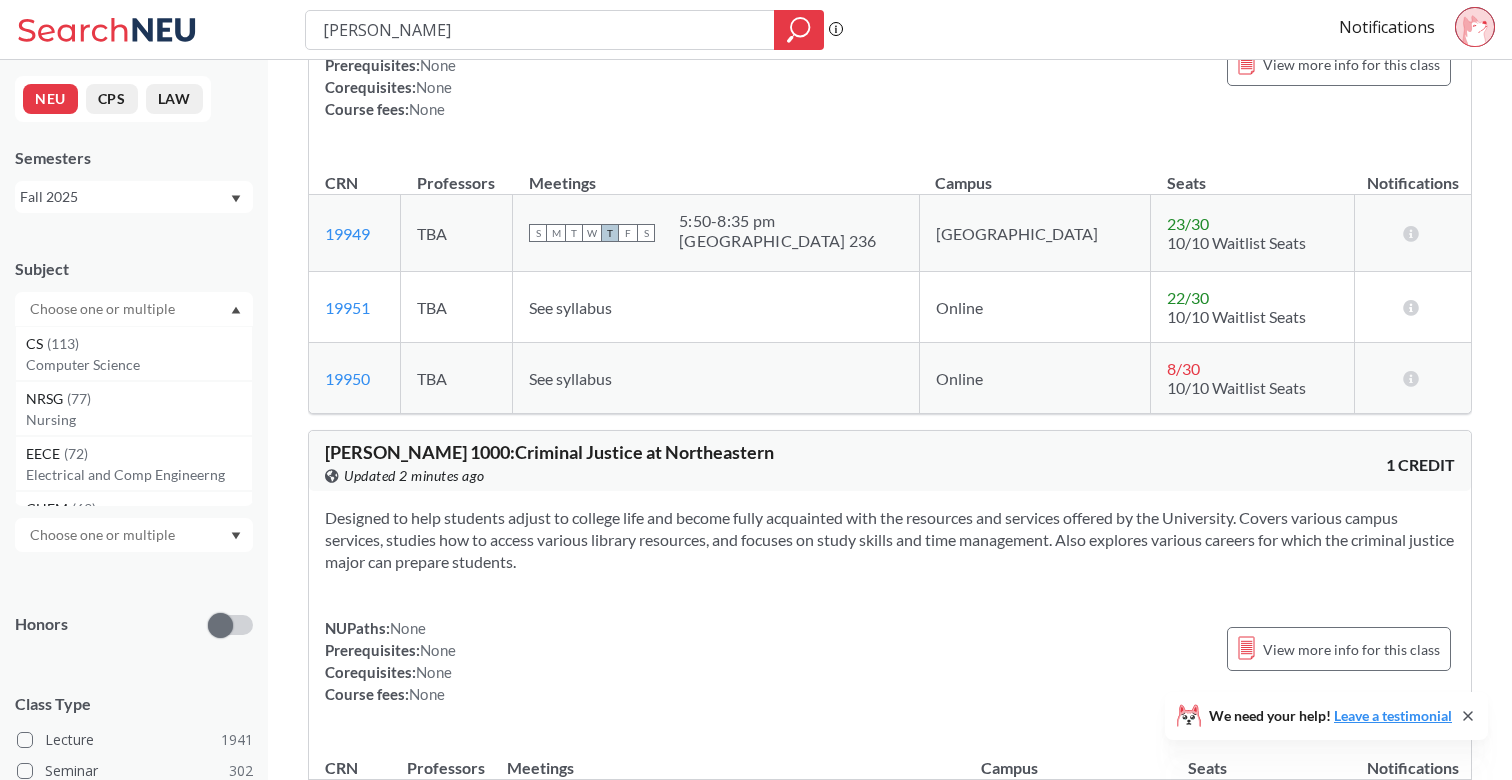 type on "a" 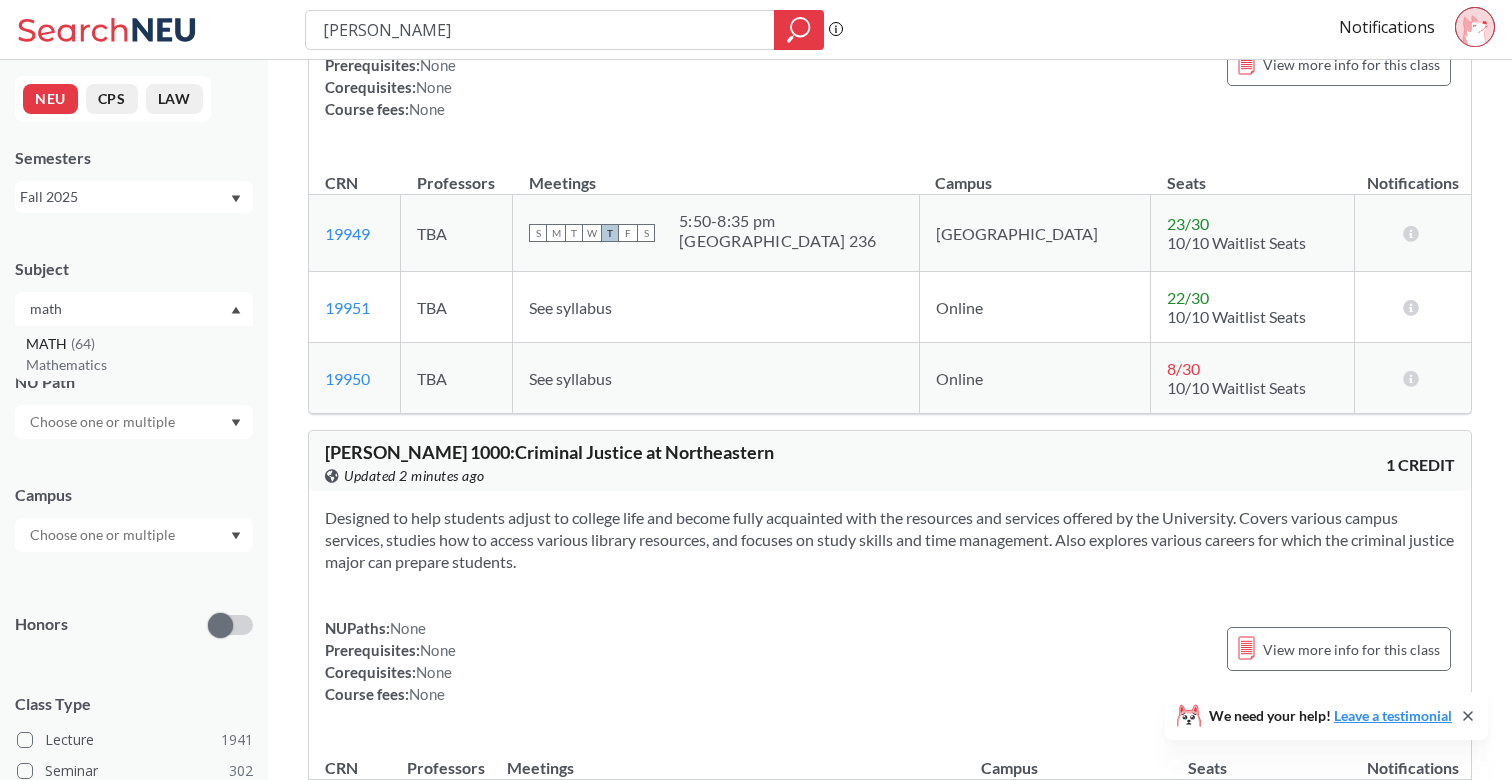 type on "math" 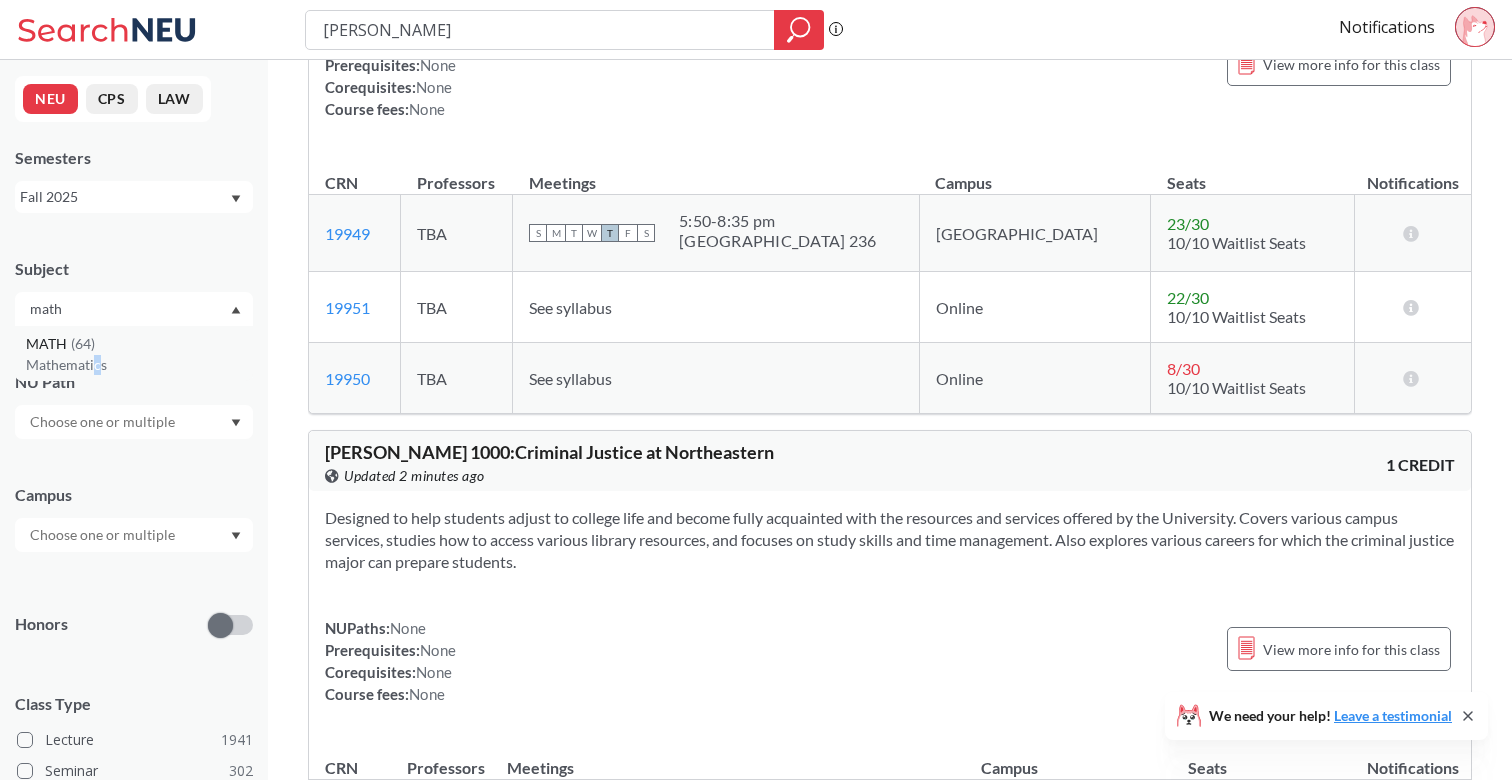 click on "Mathematics" at bounding box center [139, 365] 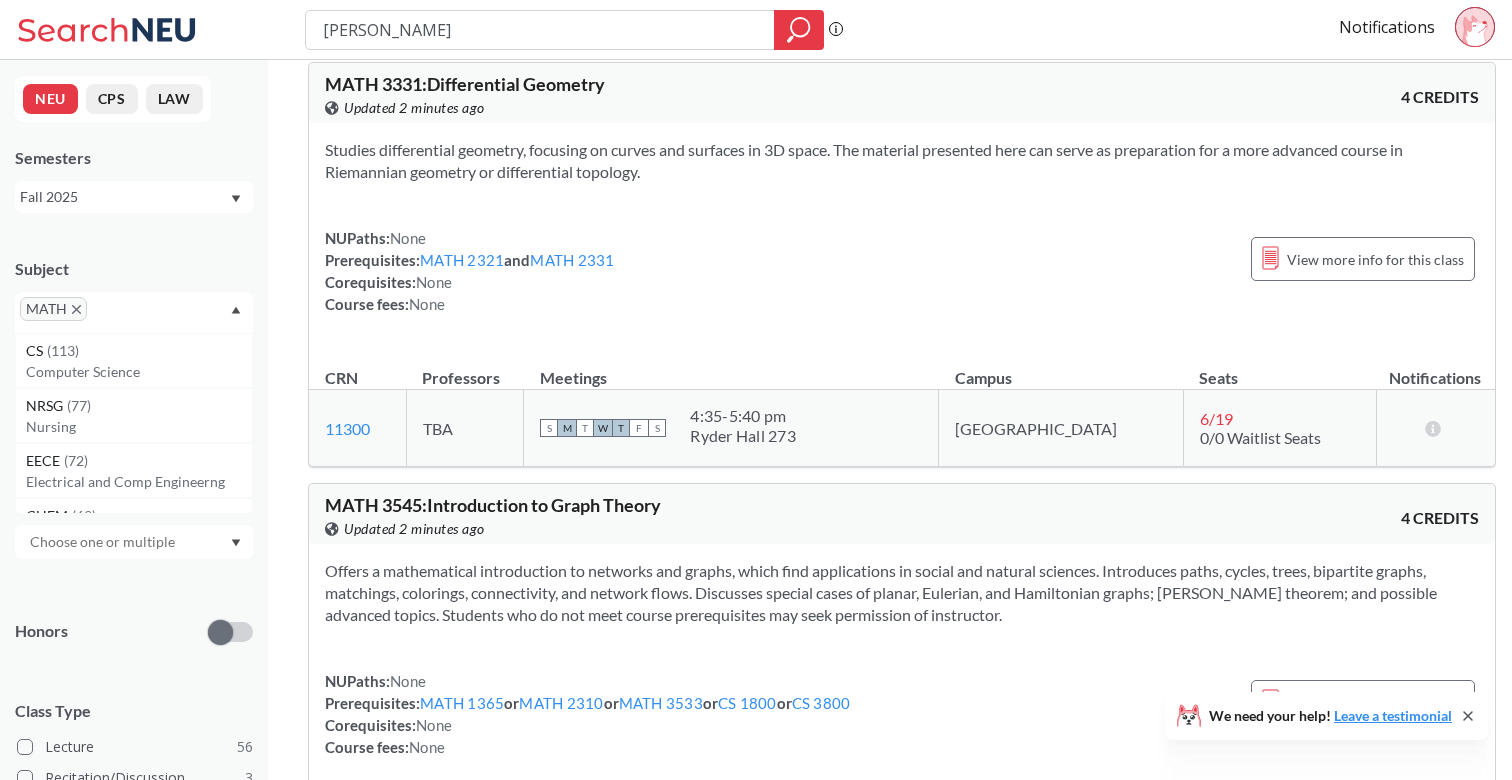scroll, scrollTop: 13756, scrollLeft: 0, axis: vertical 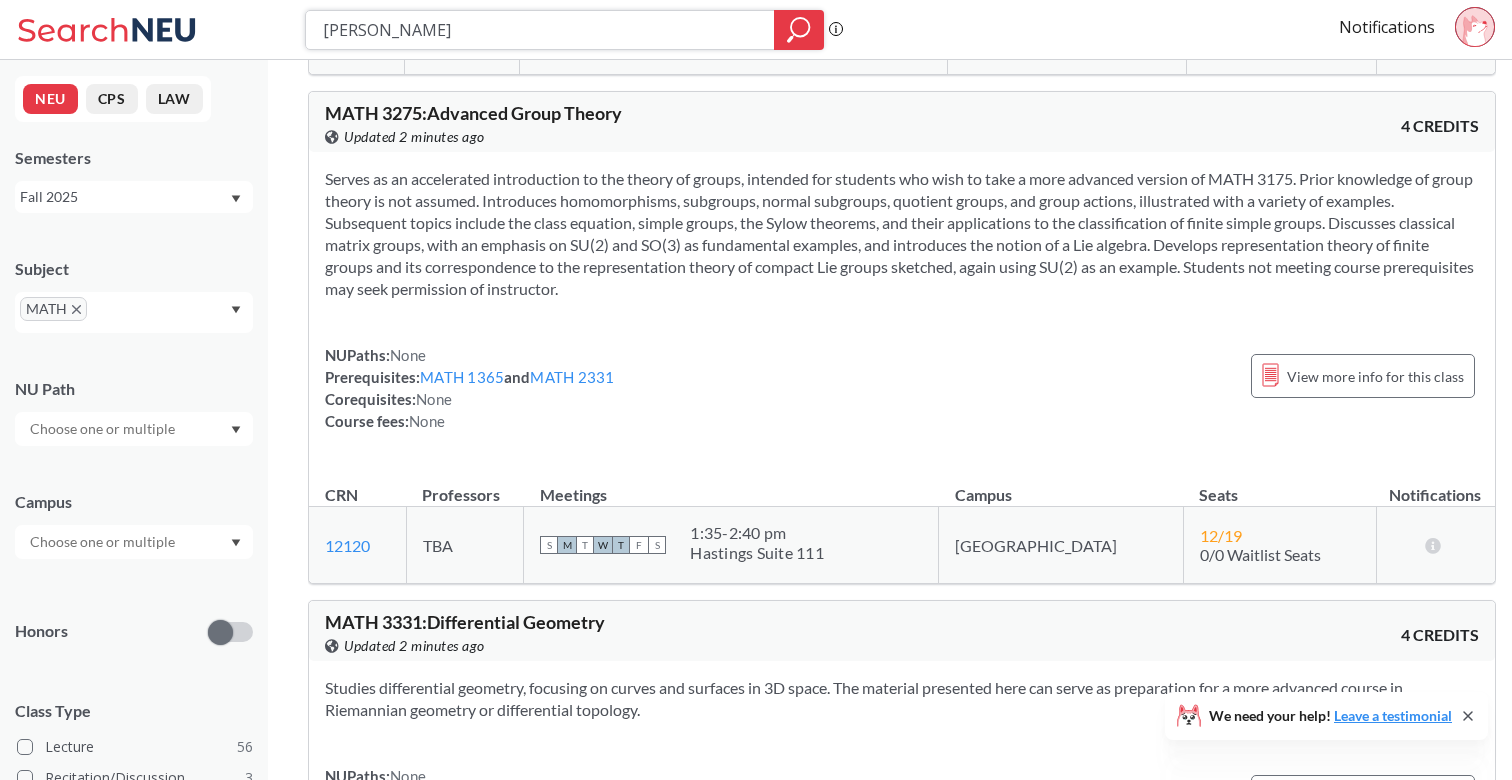 click on "[PERSON_NAME]" at bounding box center (540, 30) 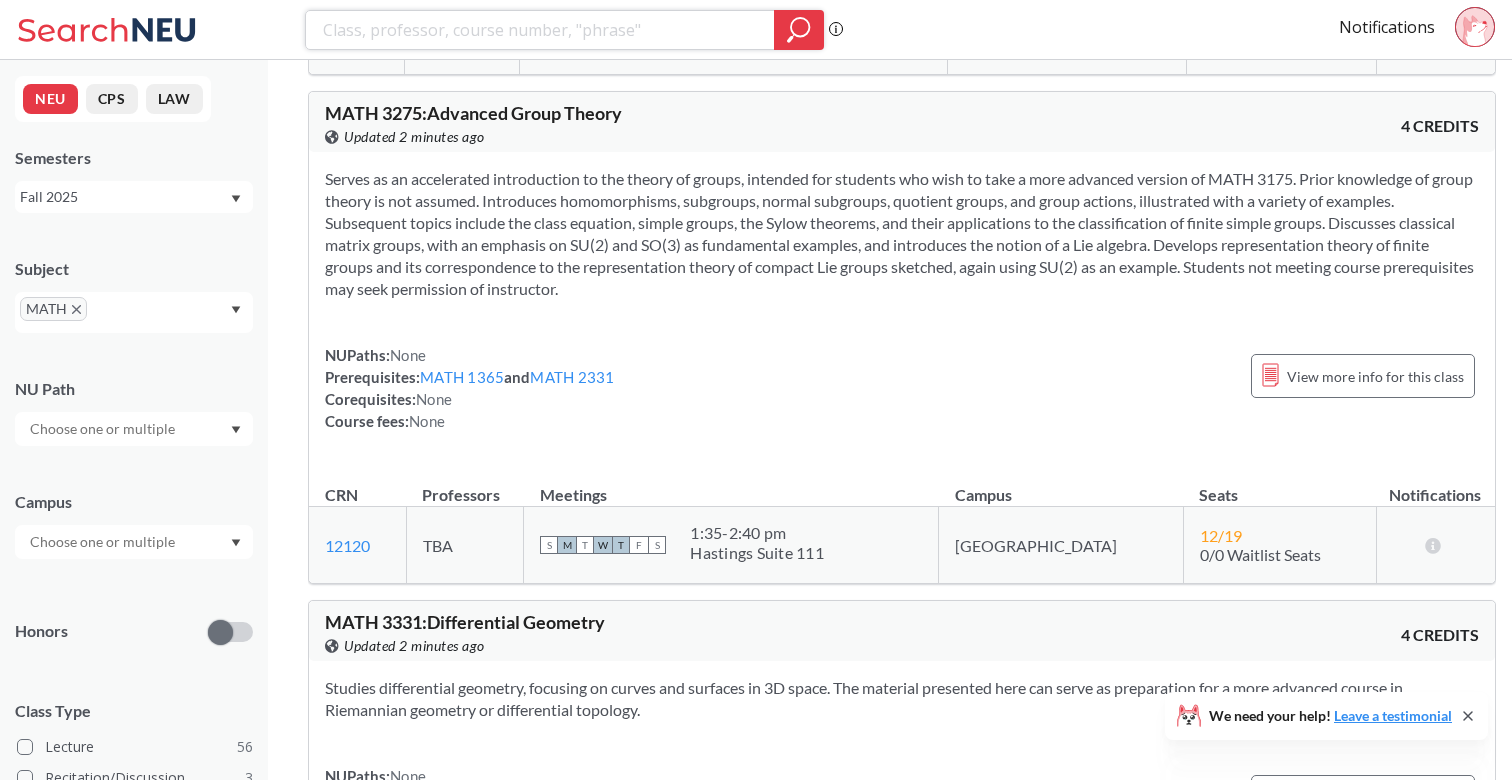 type 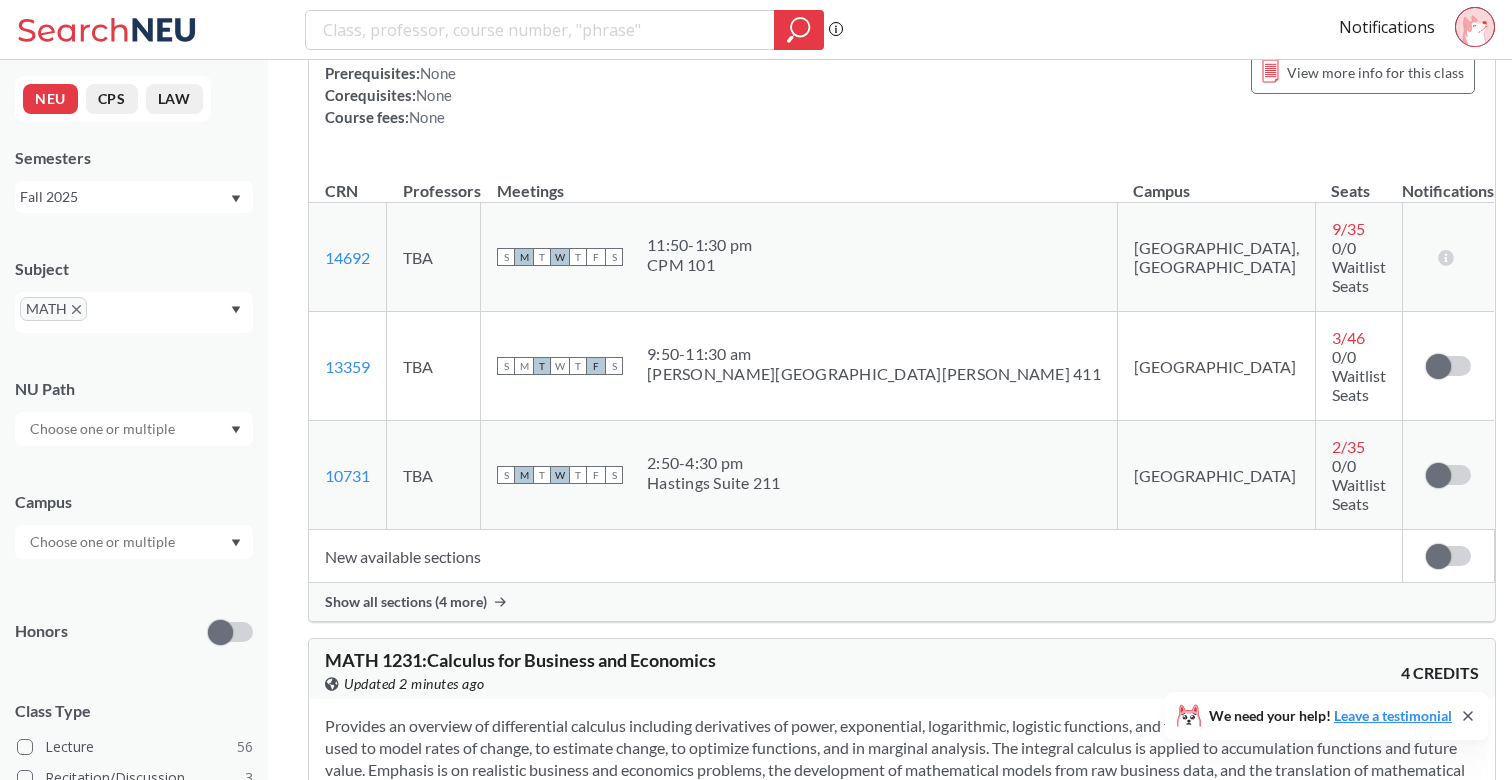 scroll, scrollTop: 1522, scrollLeft: 0, axis: vertical 